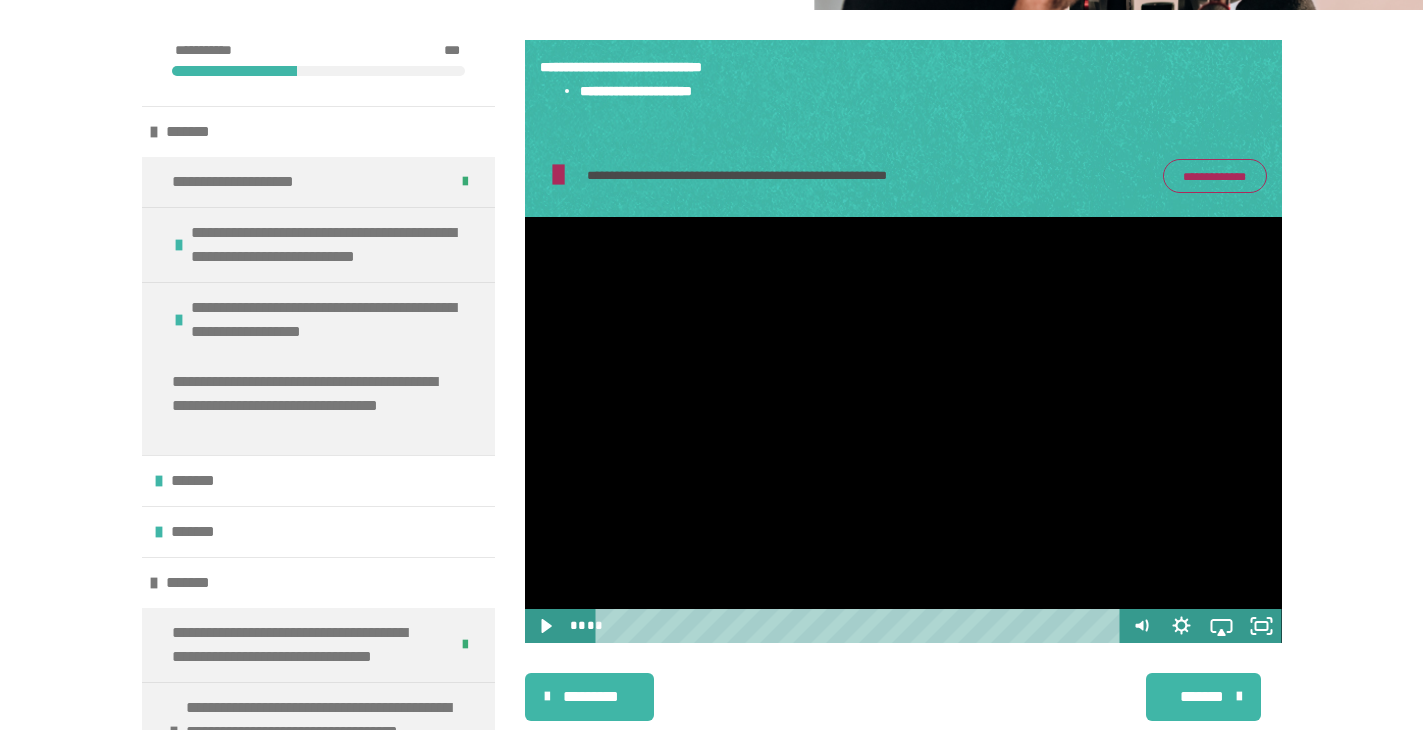 scroll, scrollTop: 0, scrollLeft: 0, axis: both 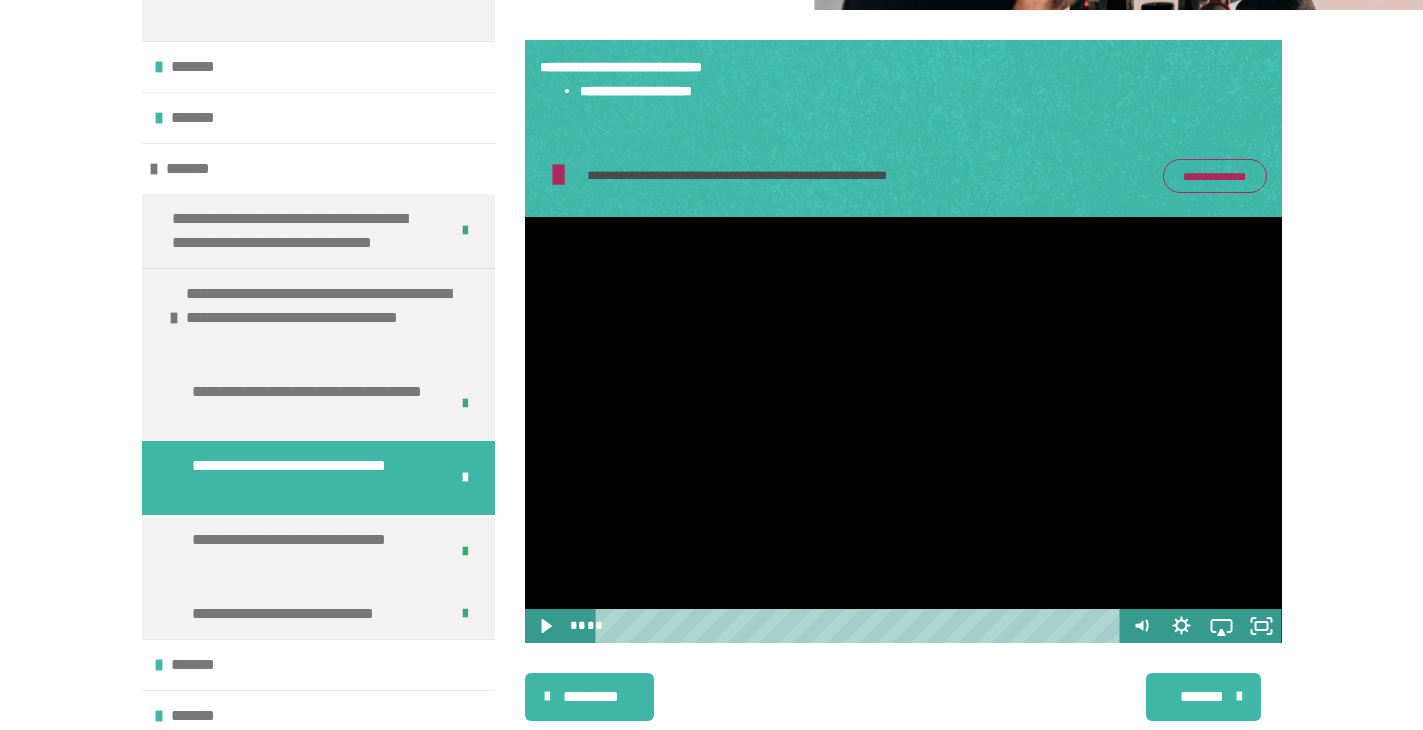 click at bounding box center (903, 430) 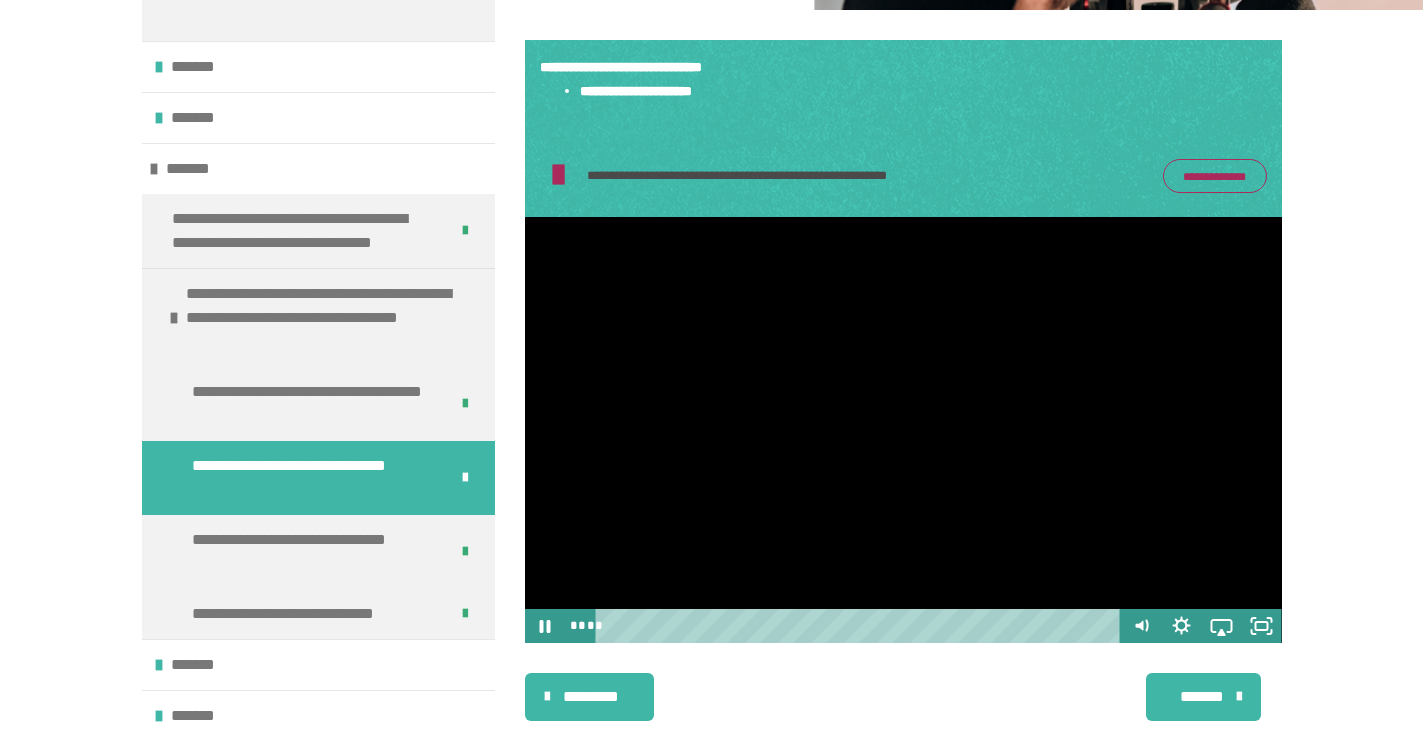 click at bounding box center (903, 430) 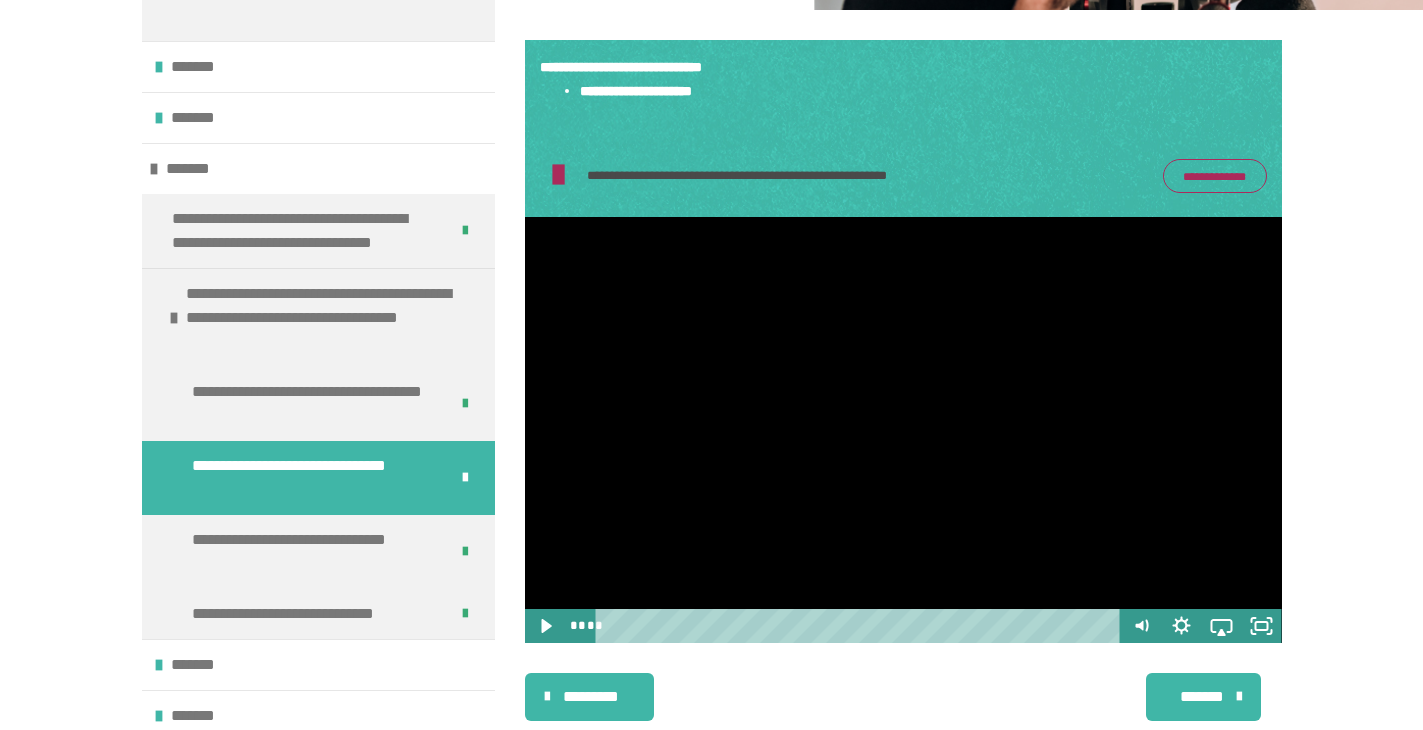 click at bounding box center [903, 430] 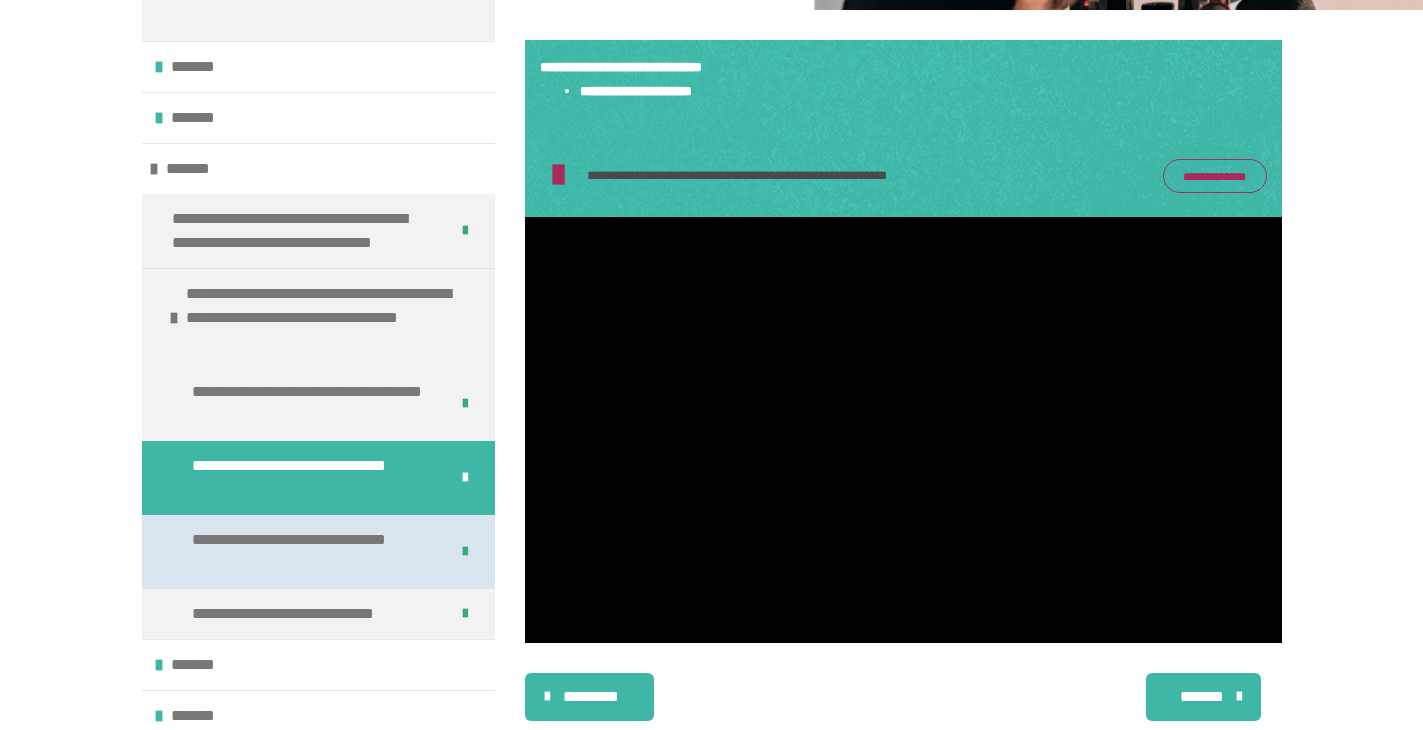 click on "**********" at bounding box center (312, 552) 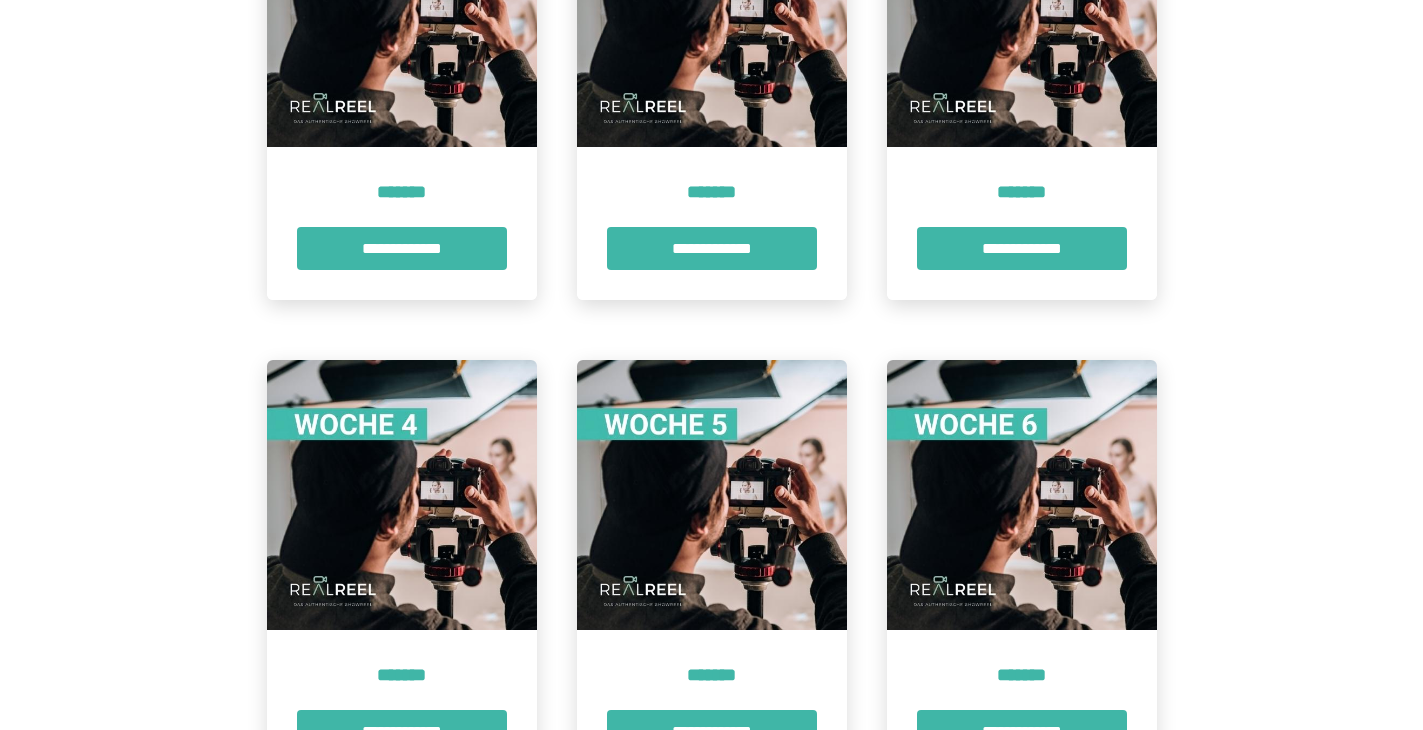scroll, scrollTop: 948, scrollLeft: 0, axis: vertical 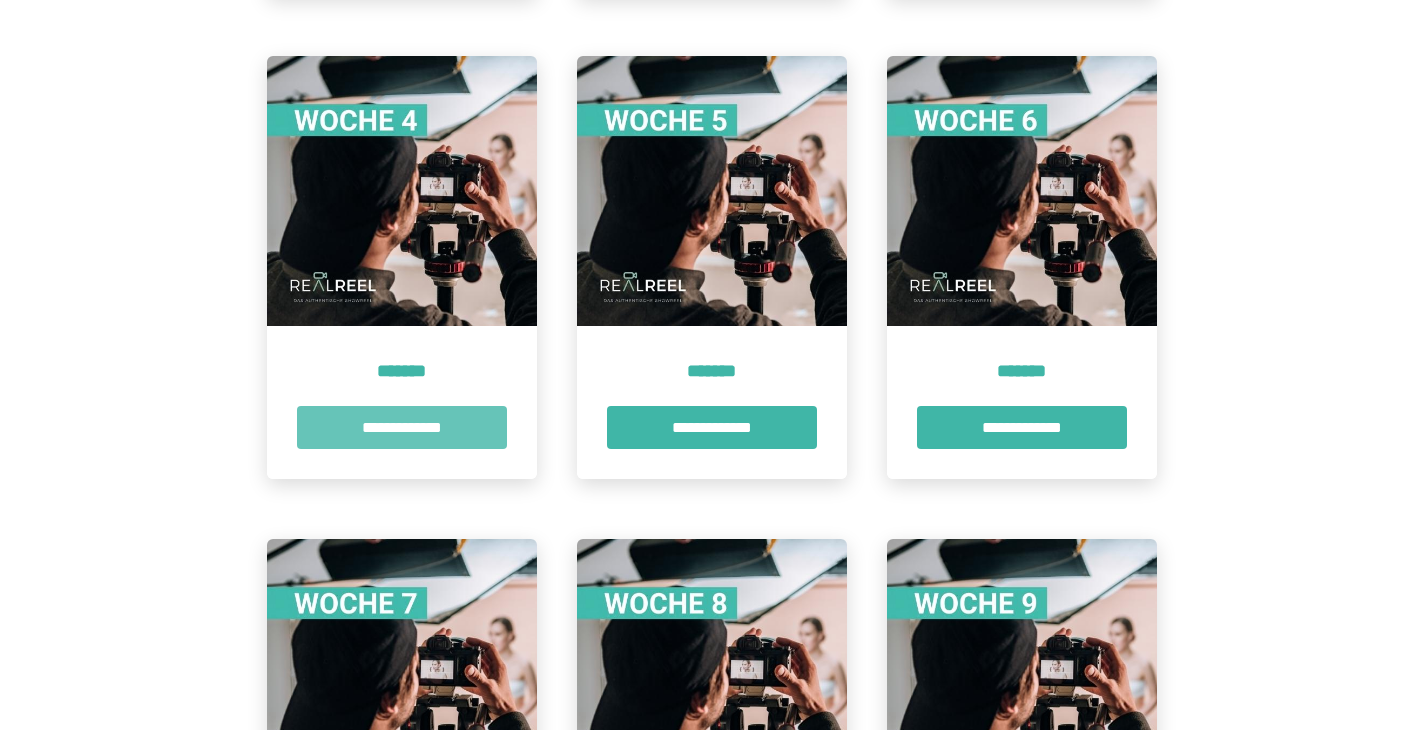 click on "**********" at bounding box center [402, 427] 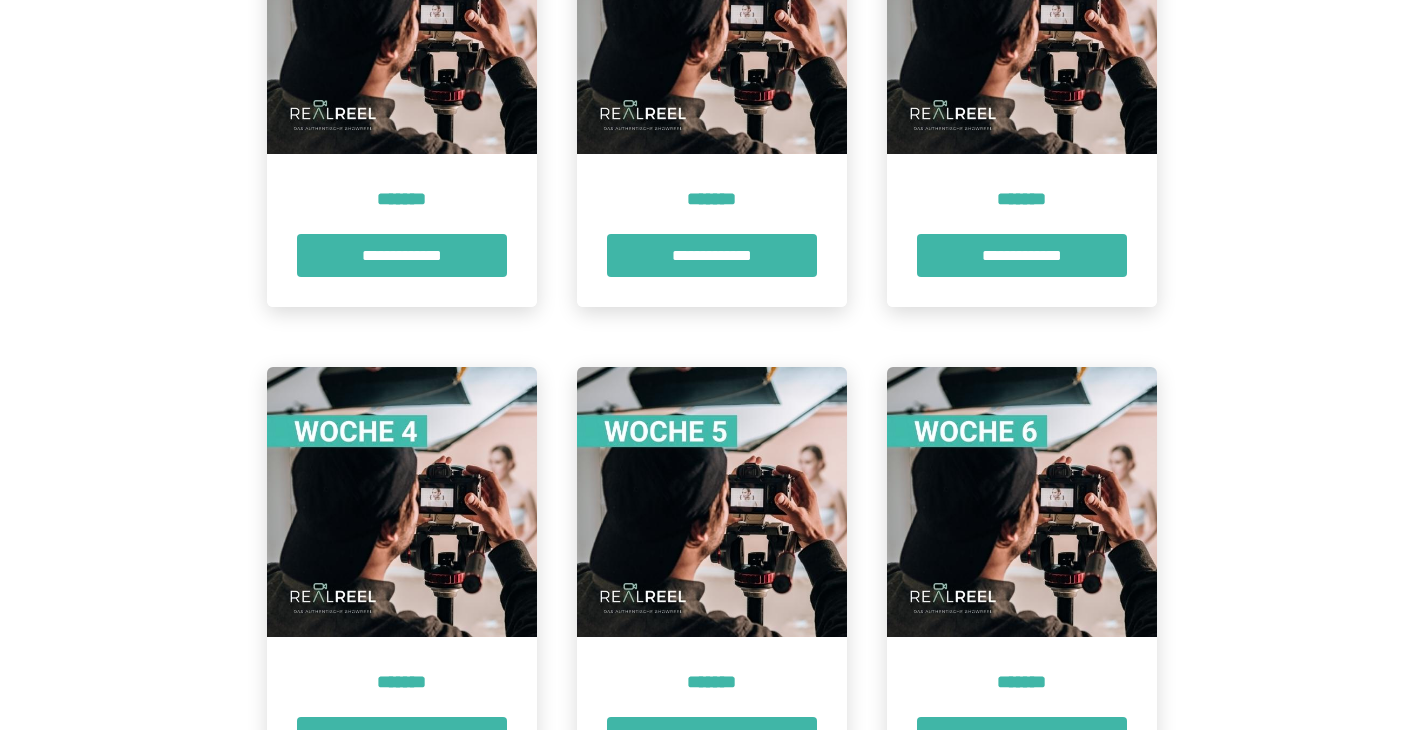 scroll, scrollTop: 739, scrollLeft: 0, axis: vertical 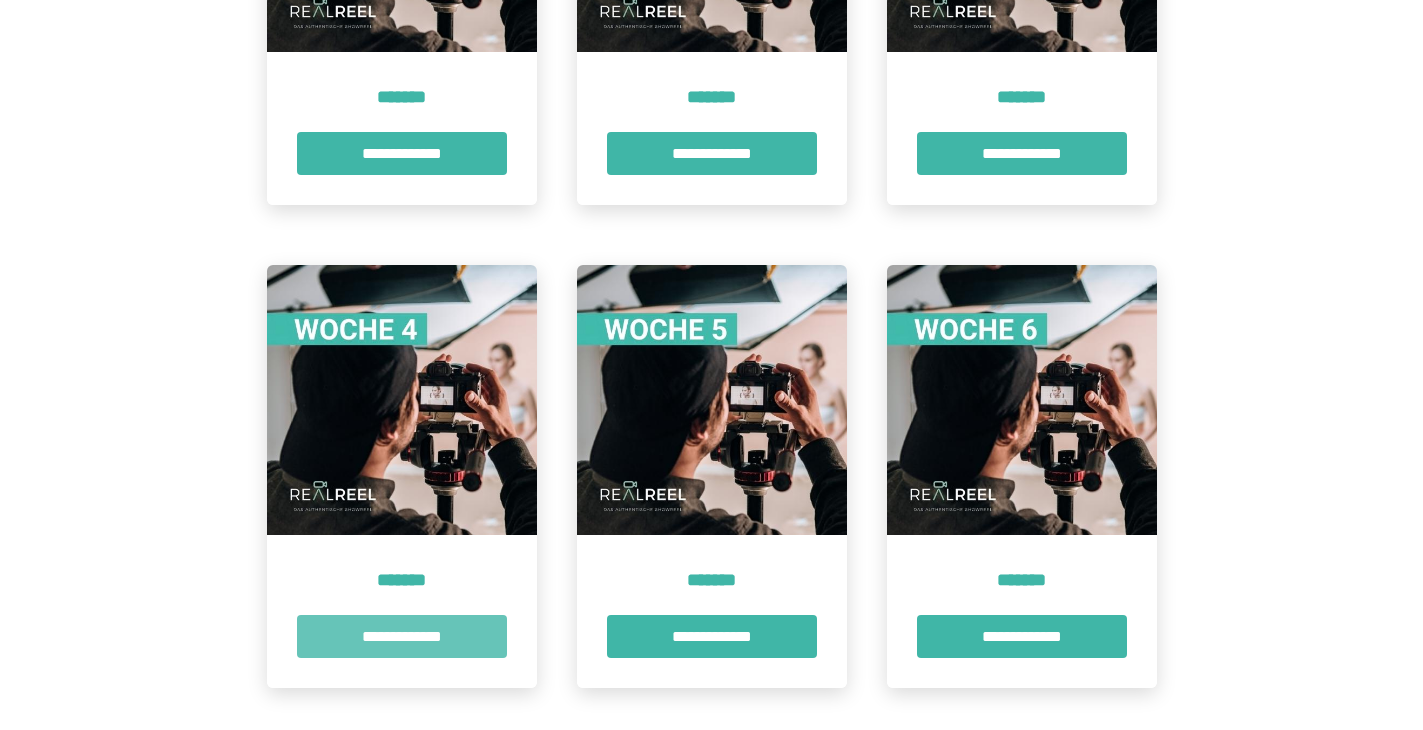 click on "**********" at bounding box center [402, 636] 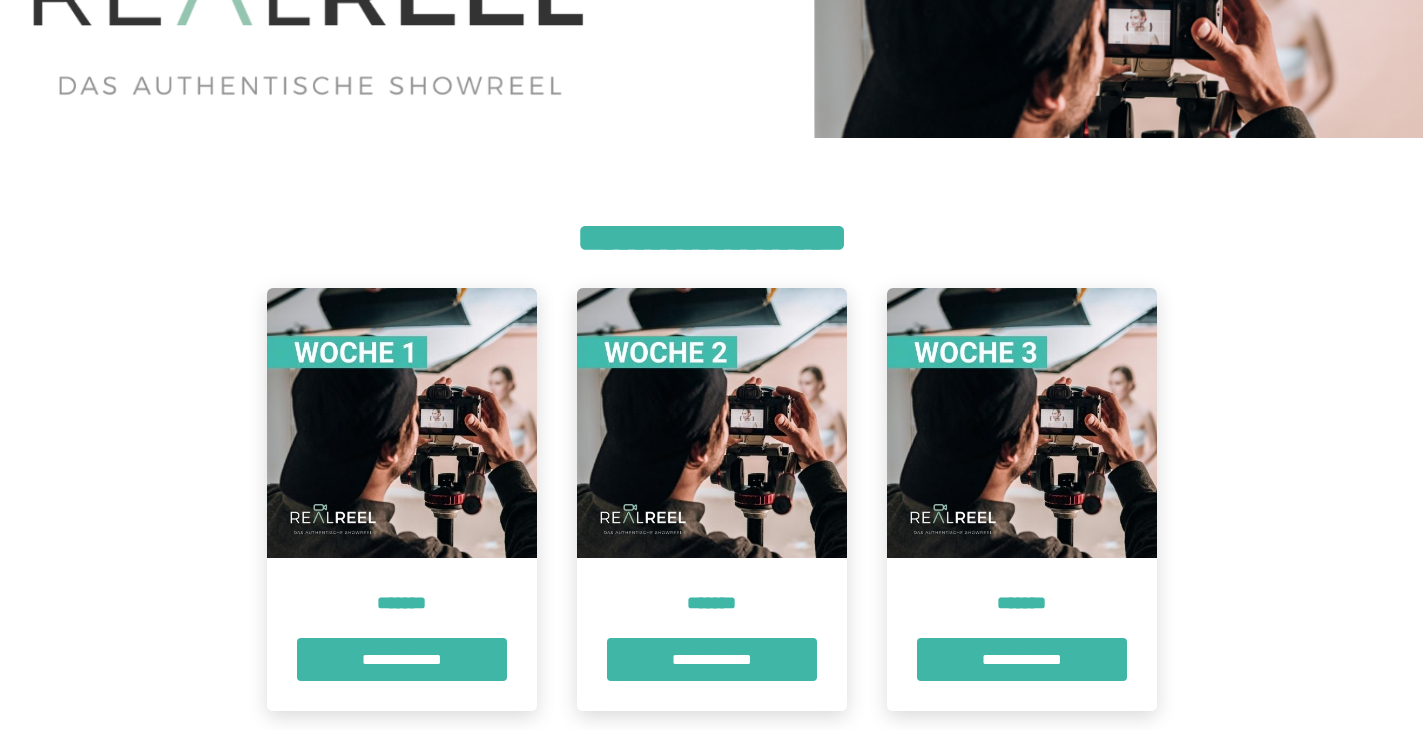 scroll, scrollTop: 576, scrollLeft: 0, axis: vertical 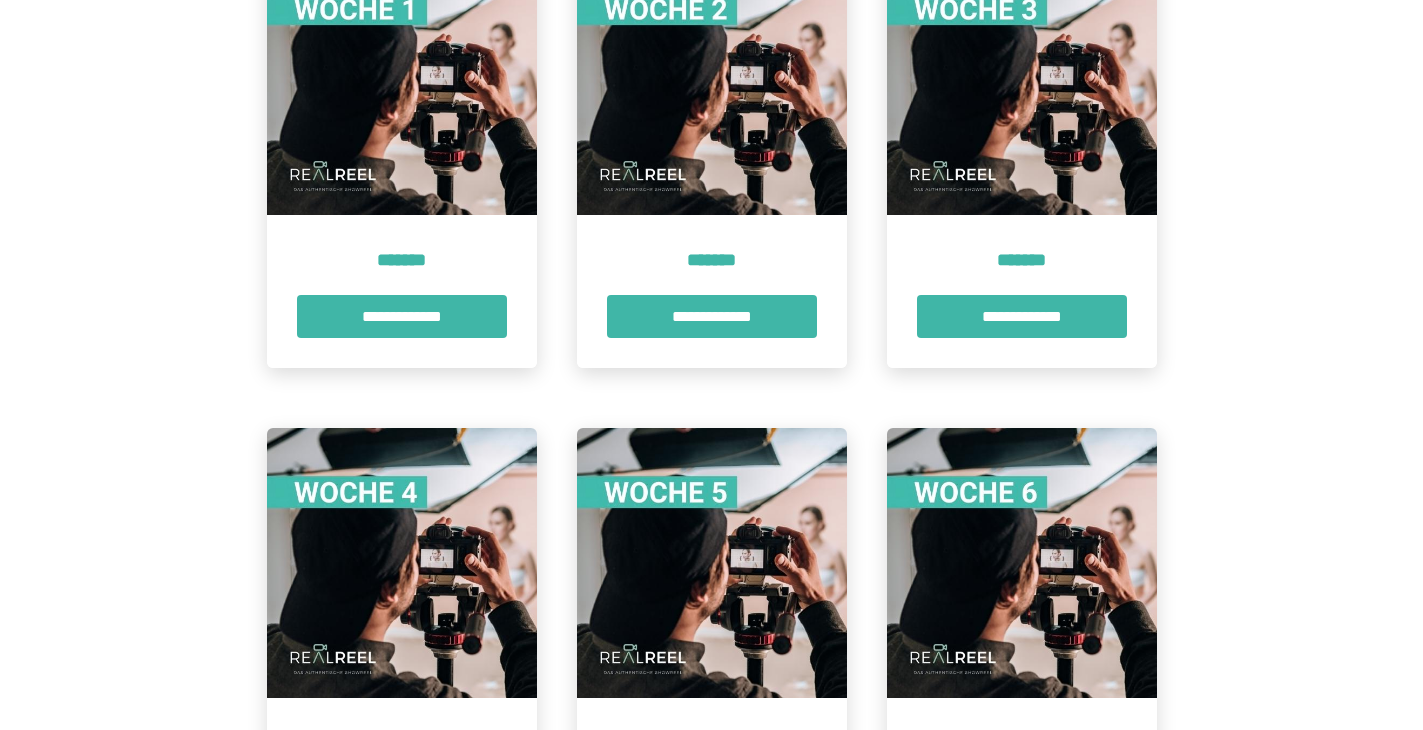 click at bounding box center [402, 563] 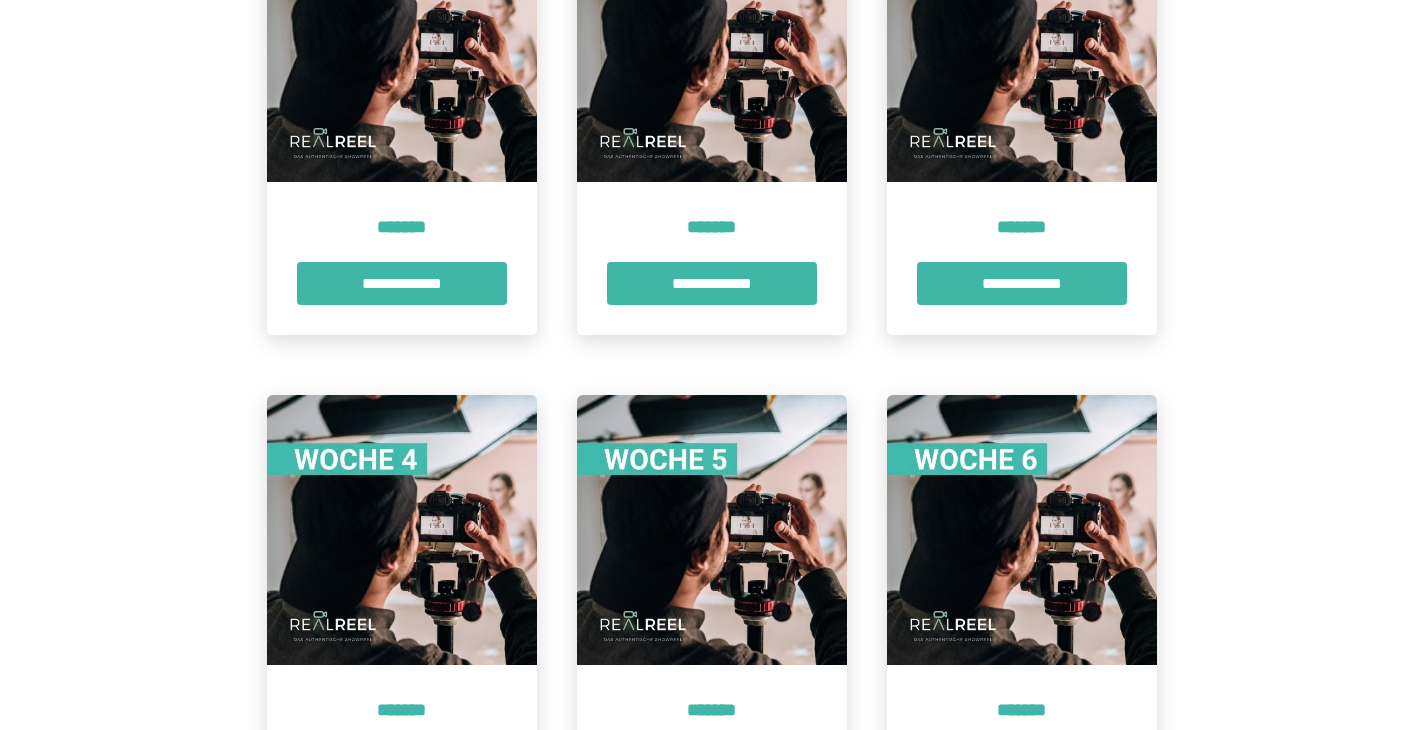 scroll, scrollTop: 734, scrollLeft: 0, axis: vertical 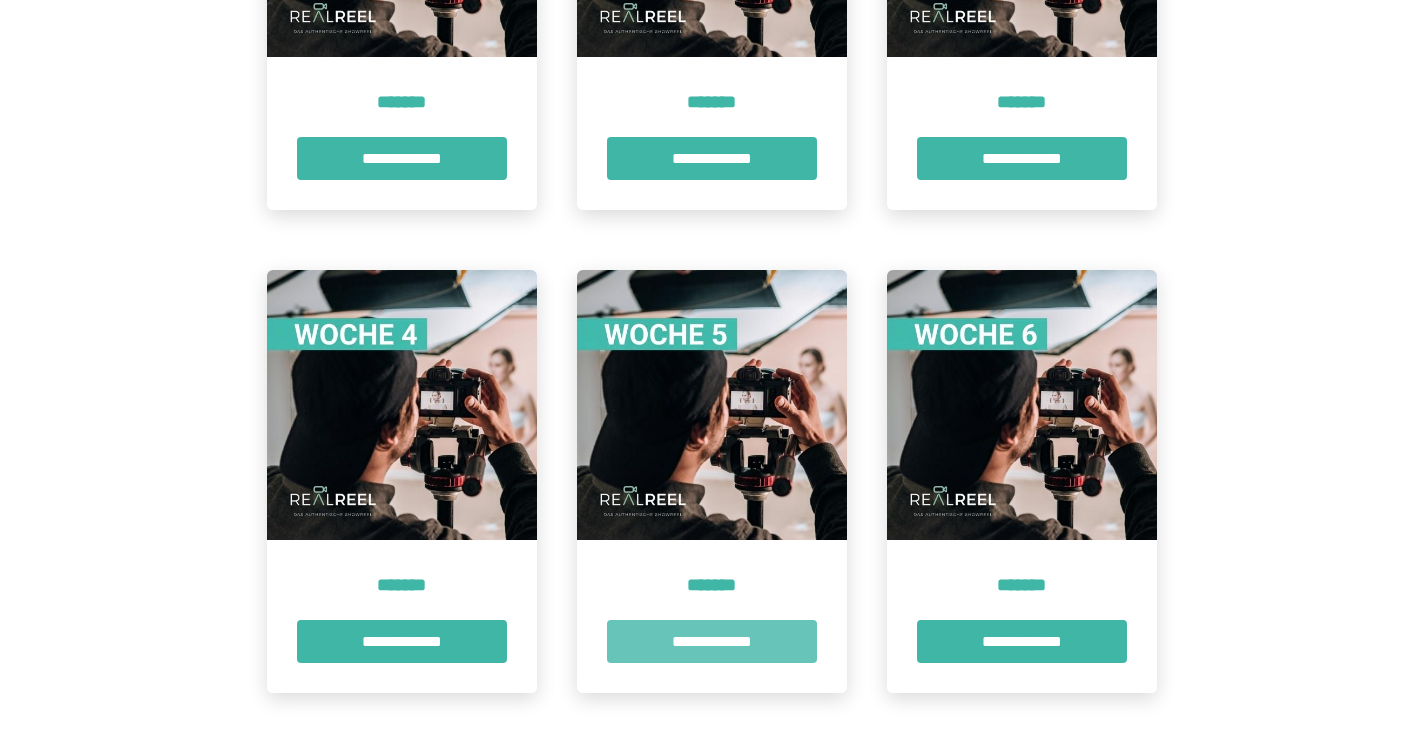 click on "**********" at bounding box center [712, 641] 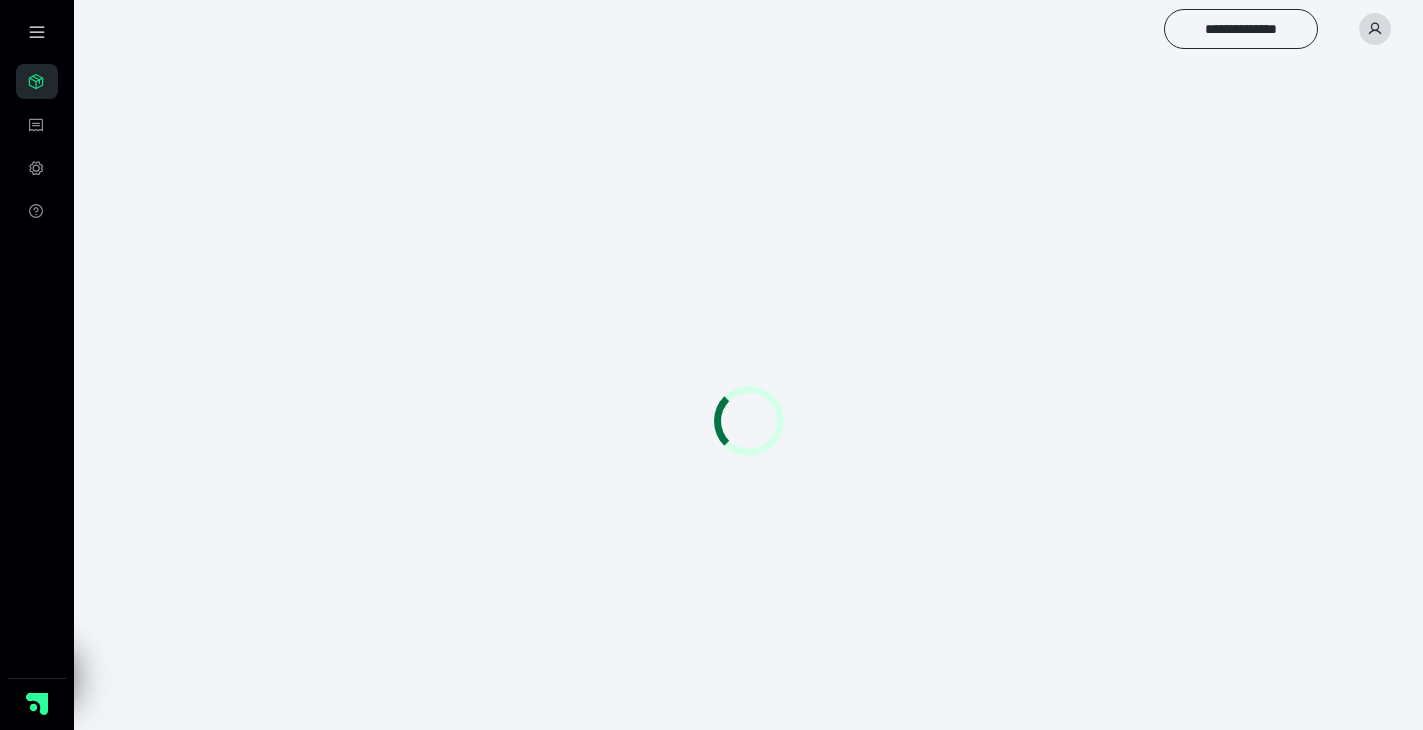 scroll, scrollTop: 0, scrollLeft: 0, axis: both 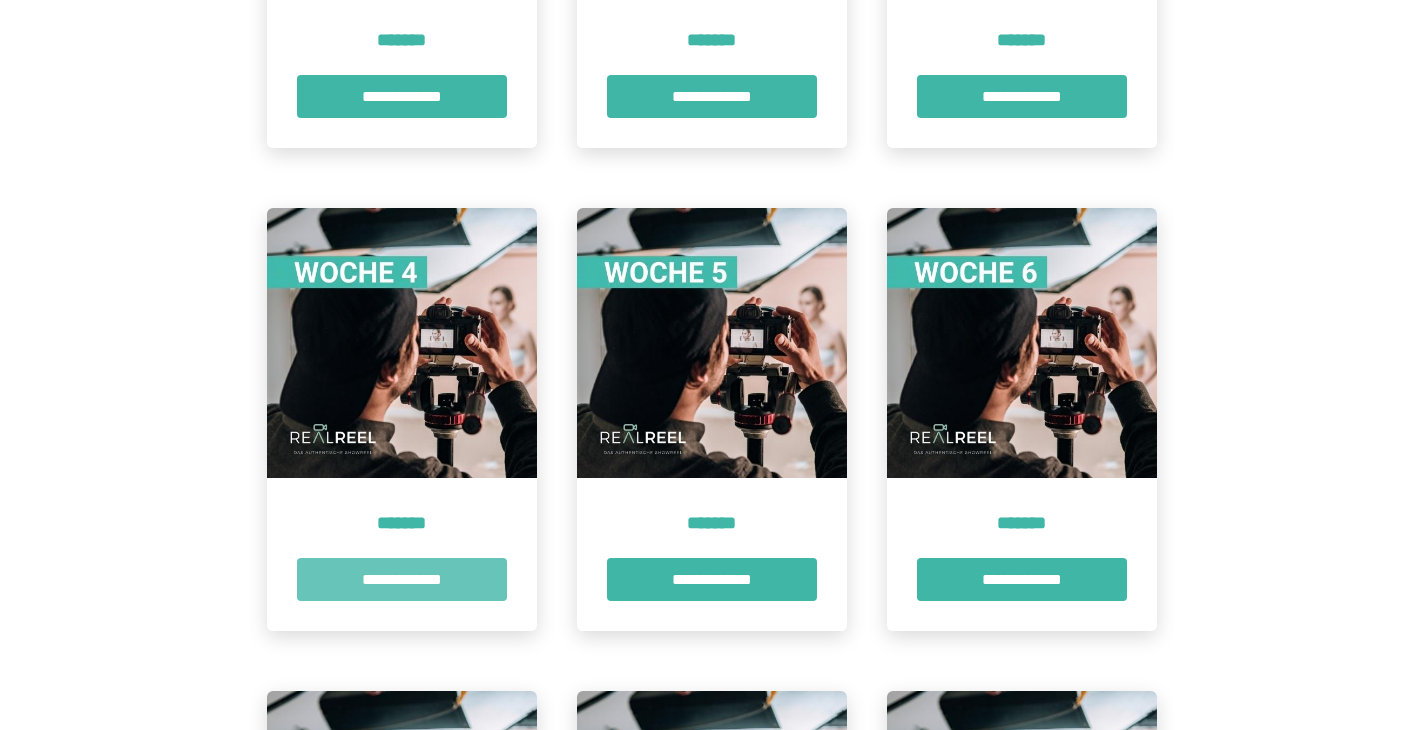 click on "**********" at bounding box center (402, 579) 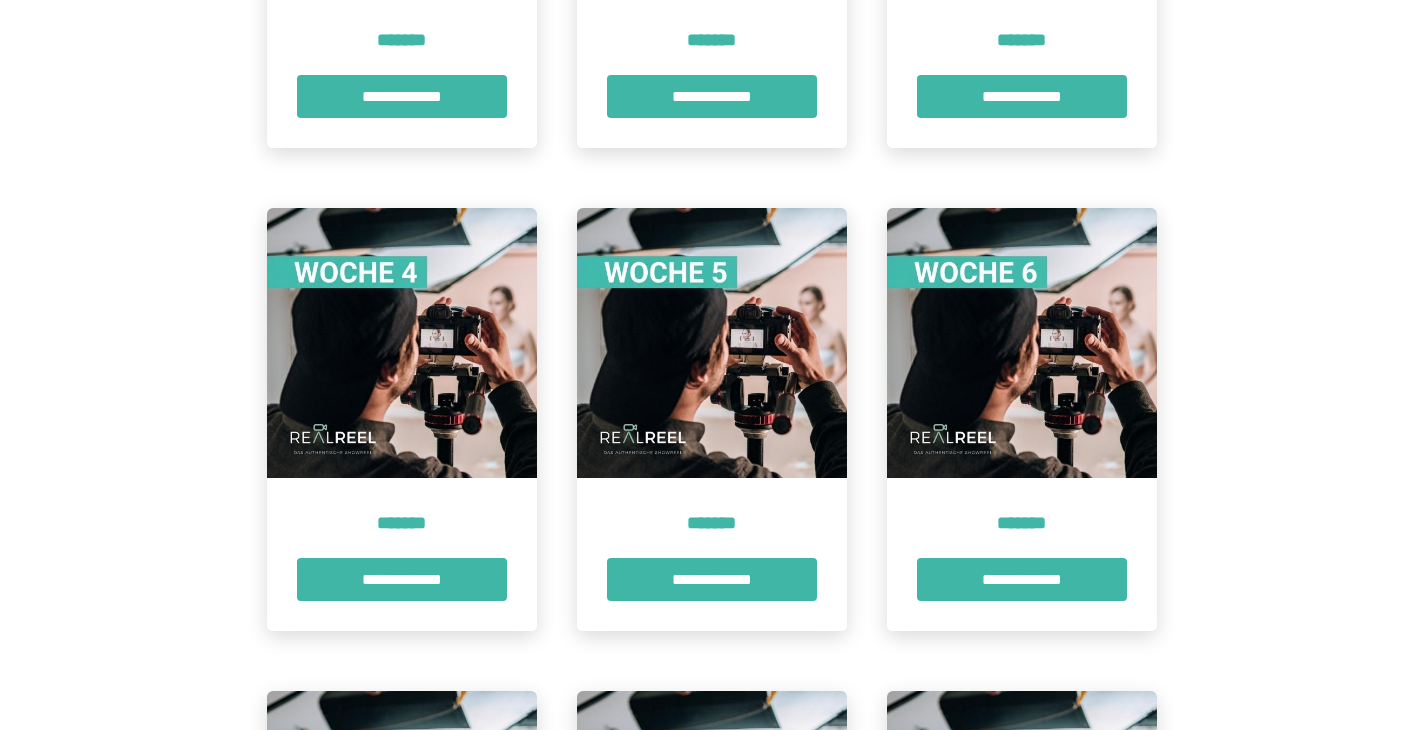 scroll, scrollTop: 0, scrollLeft: 0, axis: both 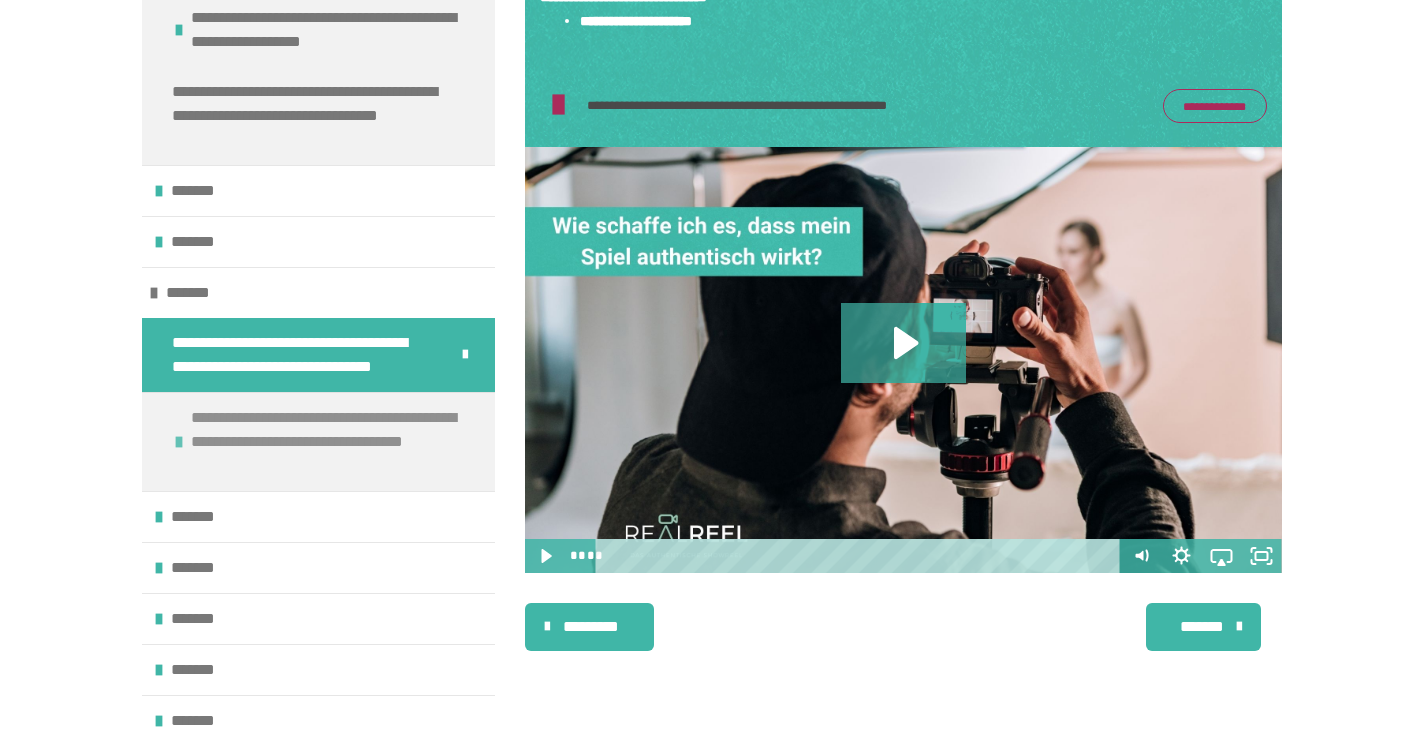 click on "**********" at bounding box center [338, 442] 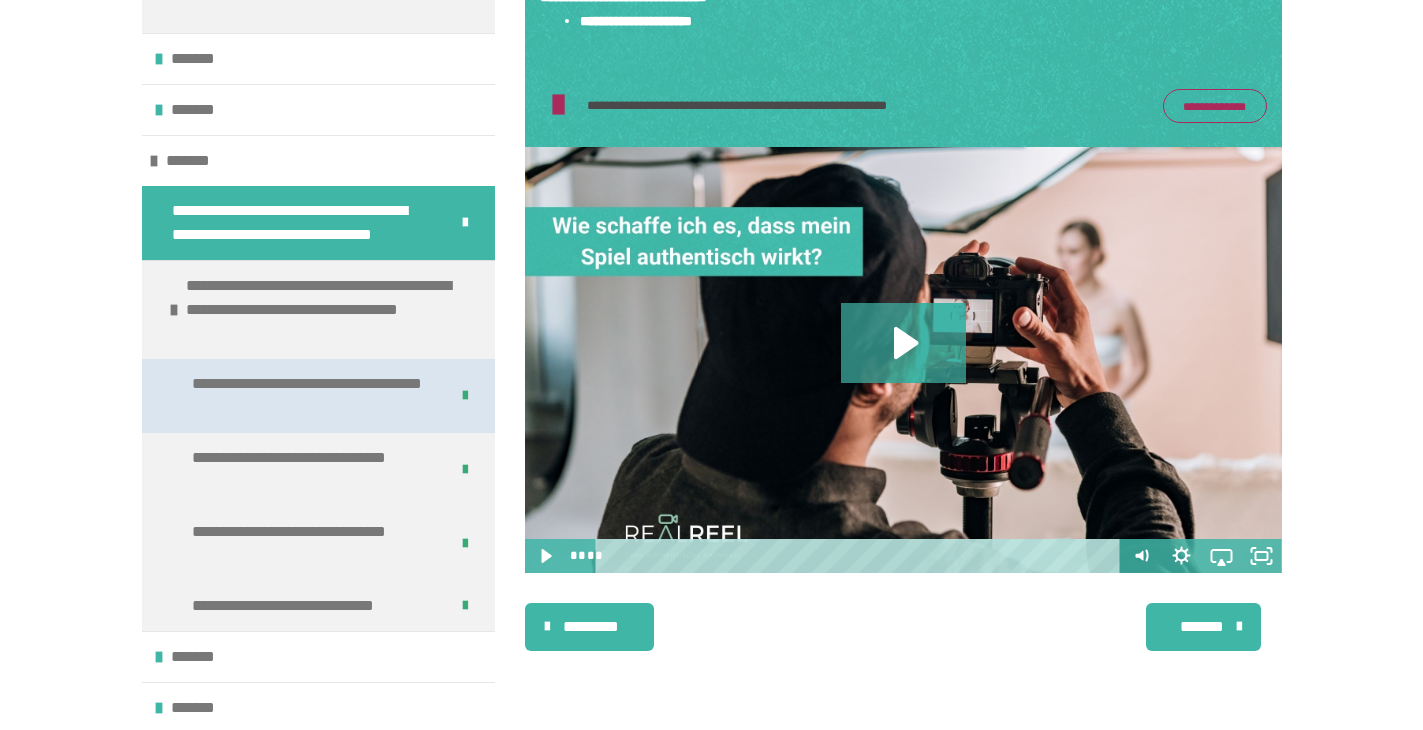 scroll, scrollTop: 426, scrollLeft: 0, axis: vertical 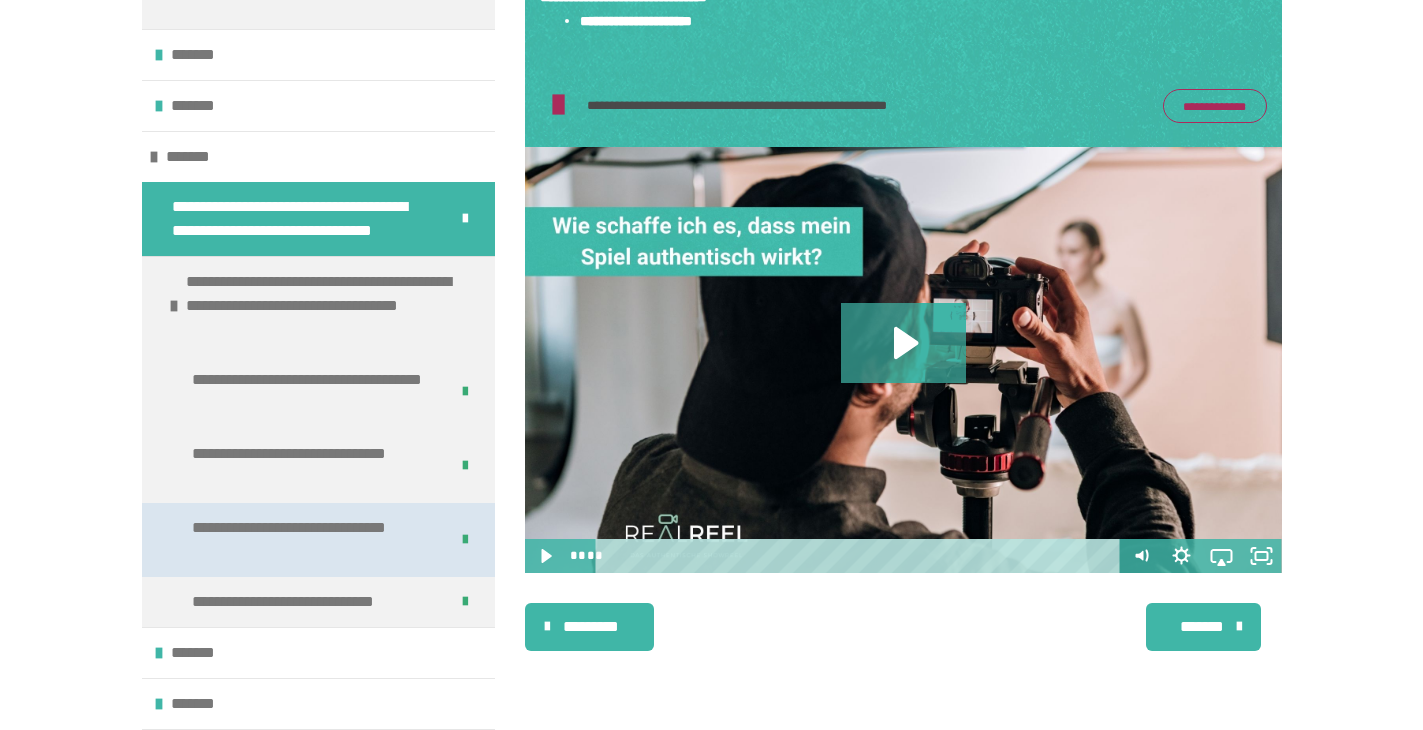click on "**********" at bounding box center [312, 540] 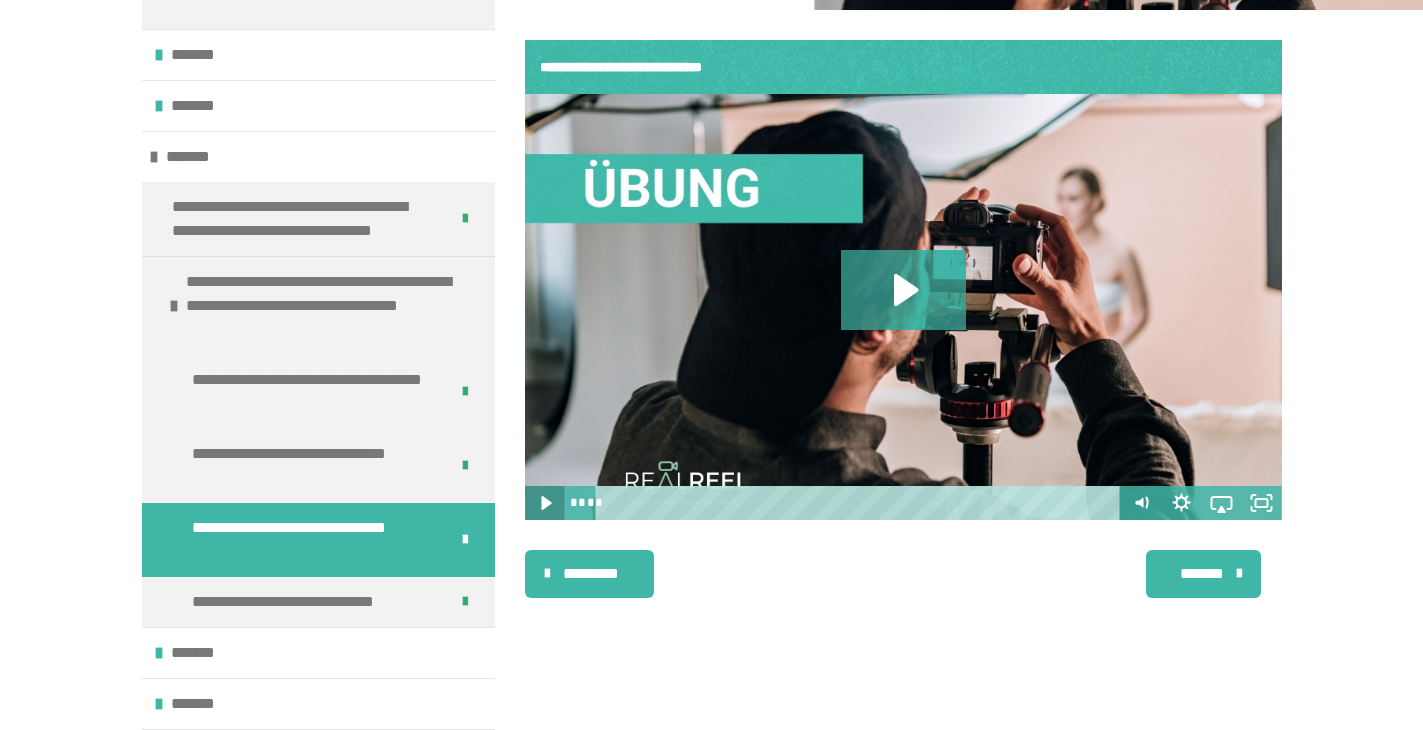 click 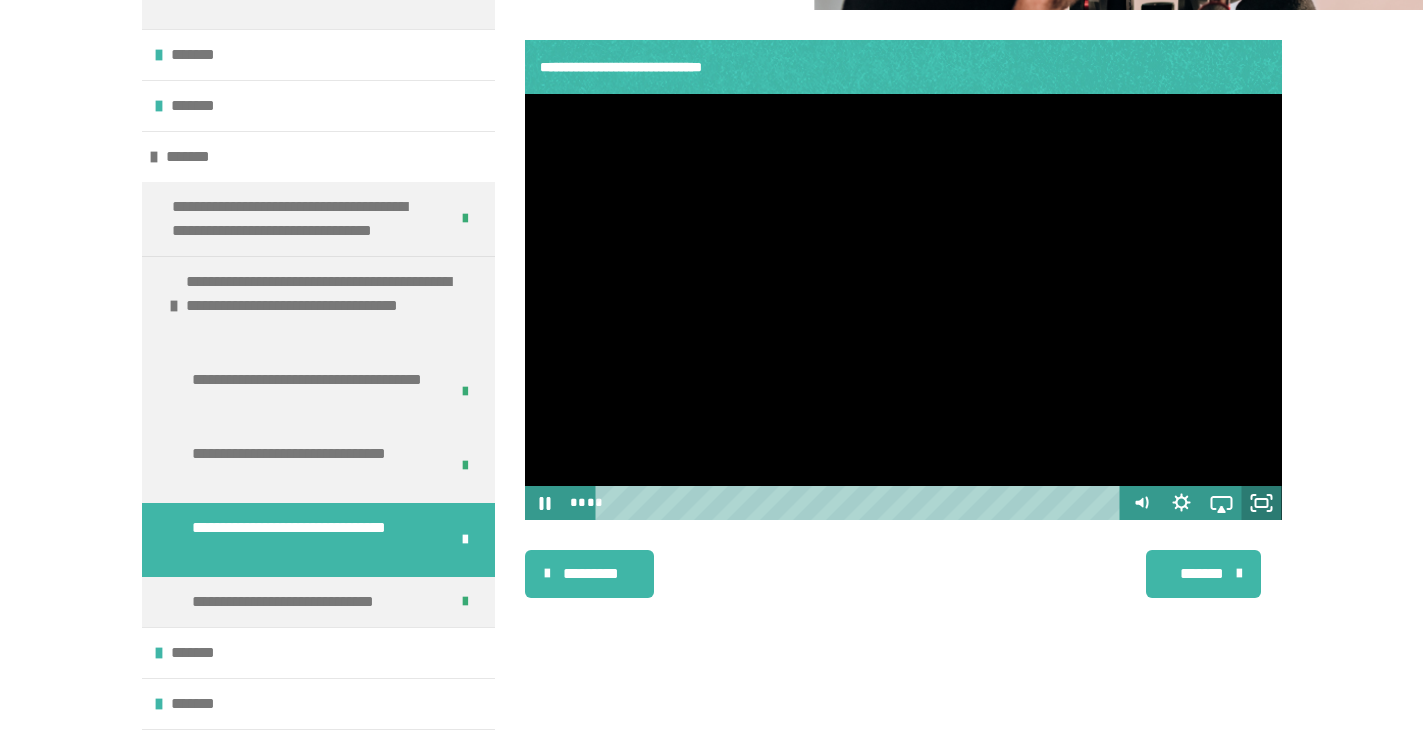 click 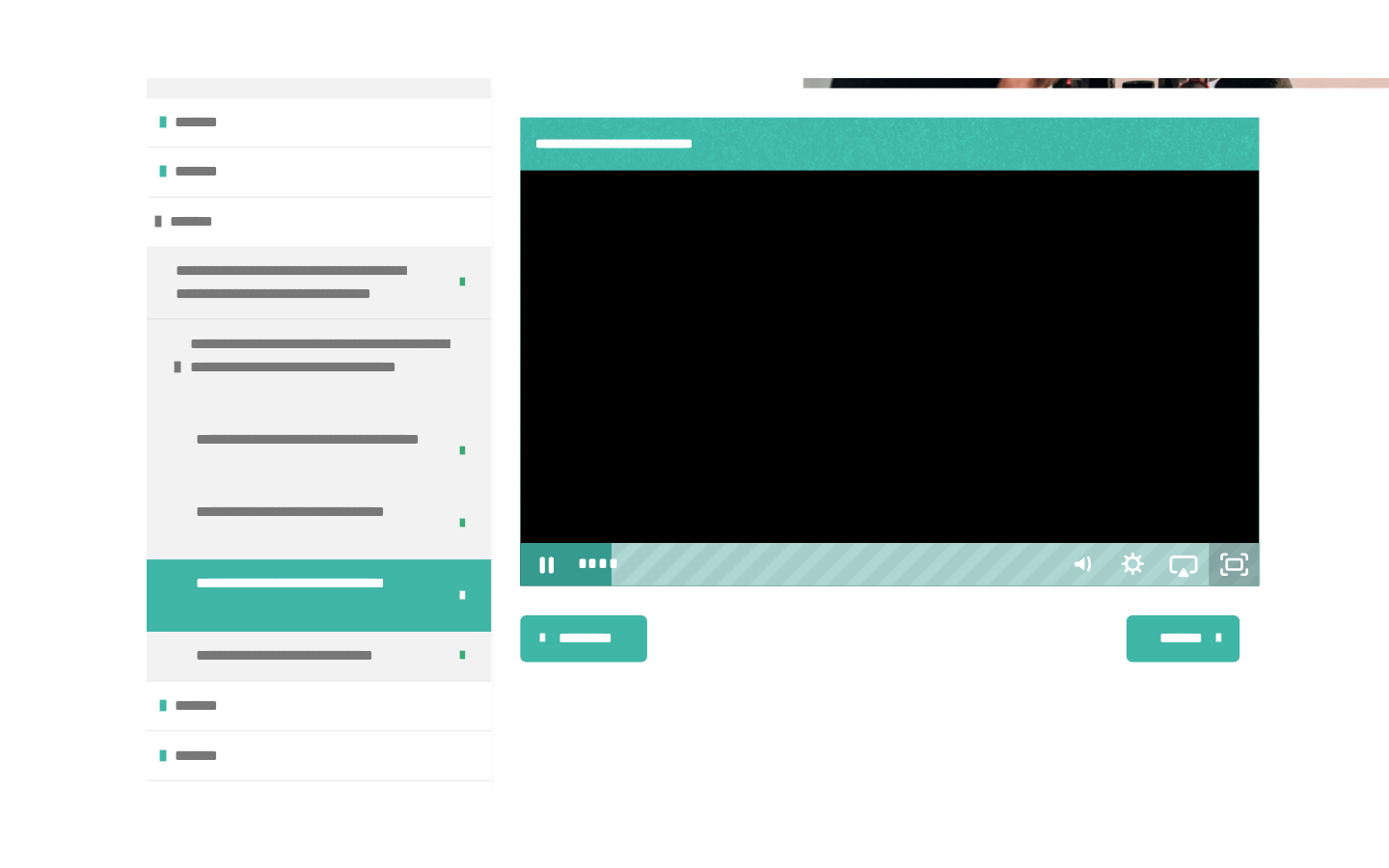 scroll, scrollTop: 0, scrollLeft: 0, axis: both 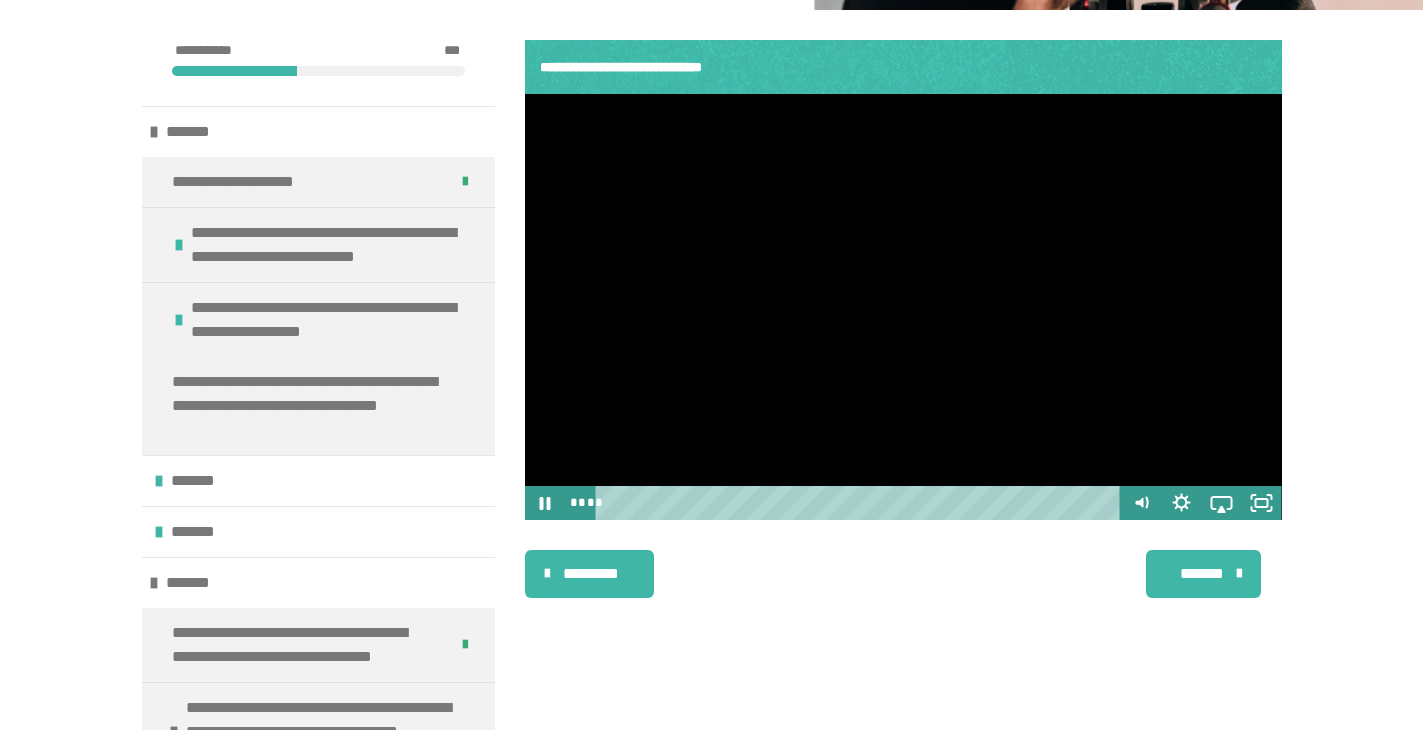 click at bounding box center [861, 503] 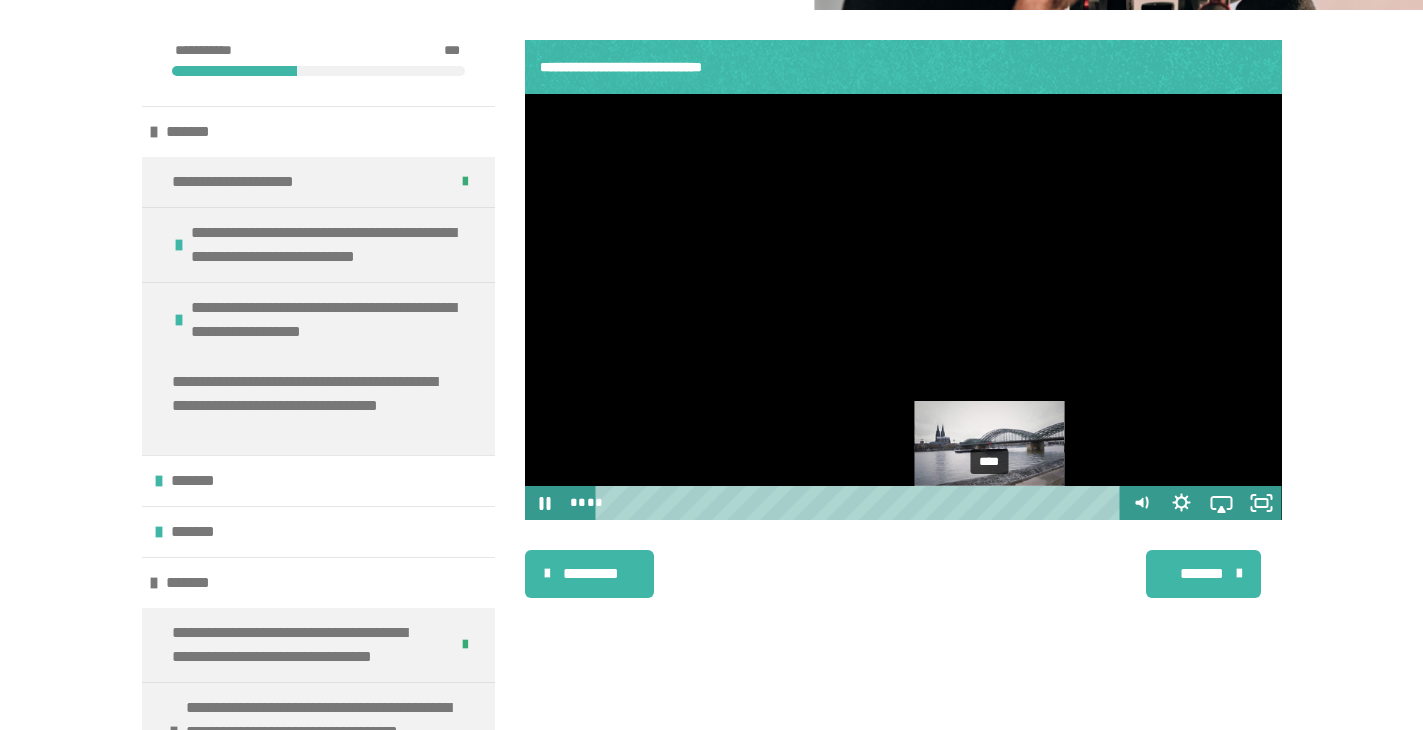 click on "****" at bounding box center [861, 503] 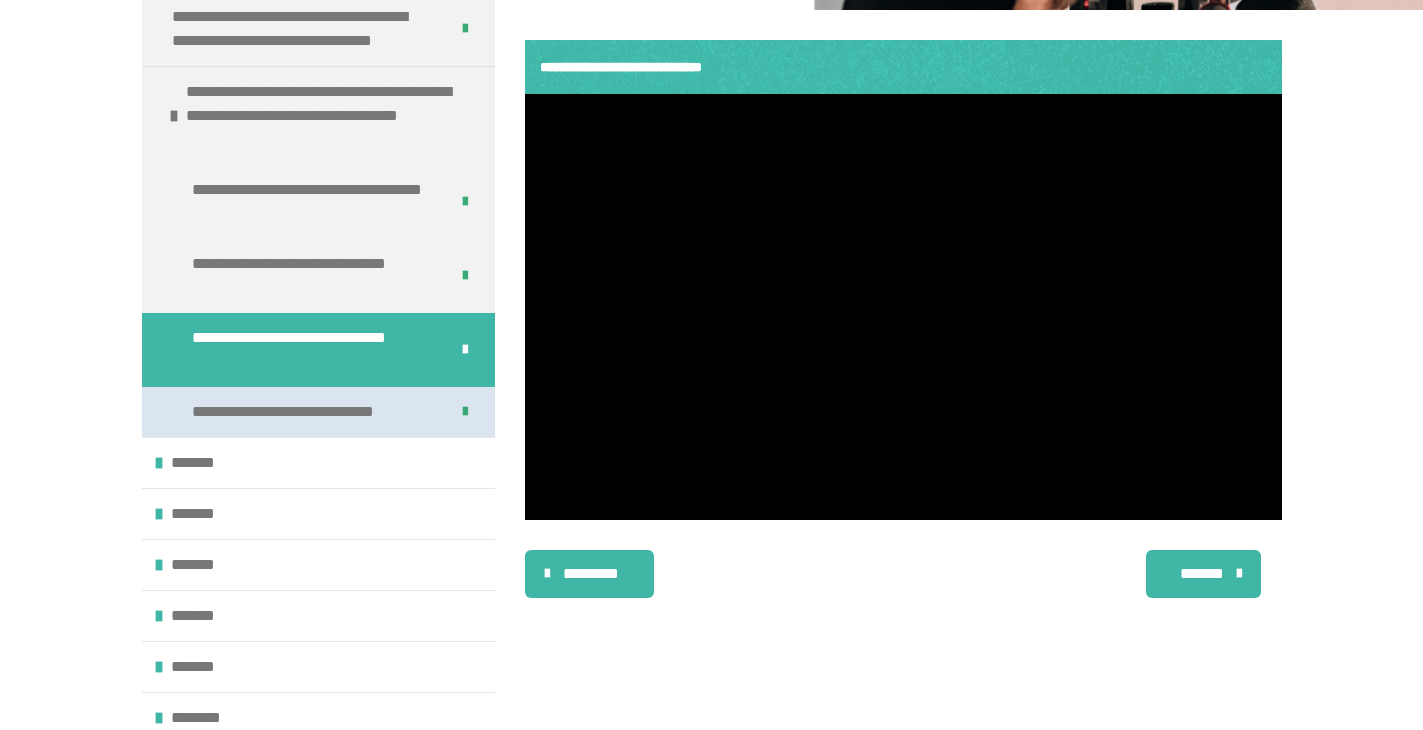 scroll, scrollTop: 631, scrollLeft: 0, axis: vertical 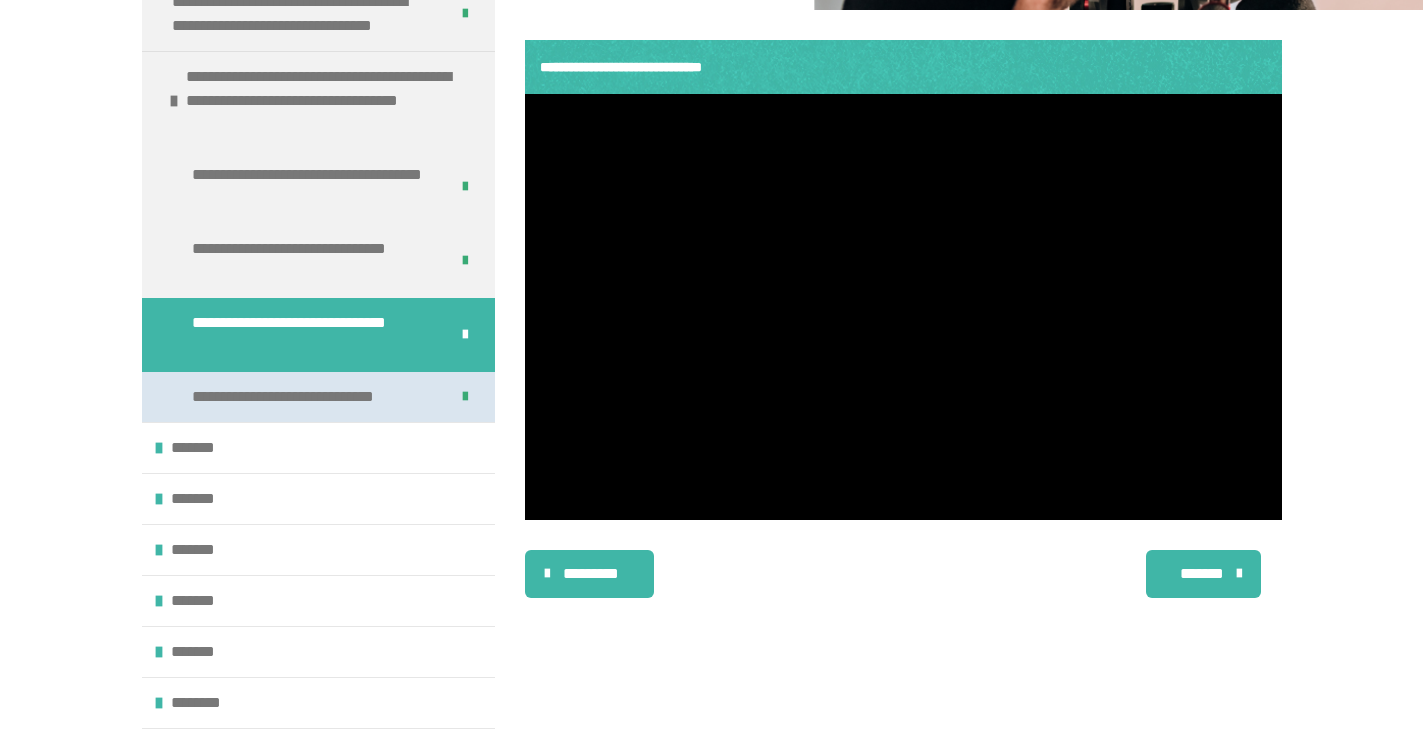 click on "**********" at bounding box center [318, 397] 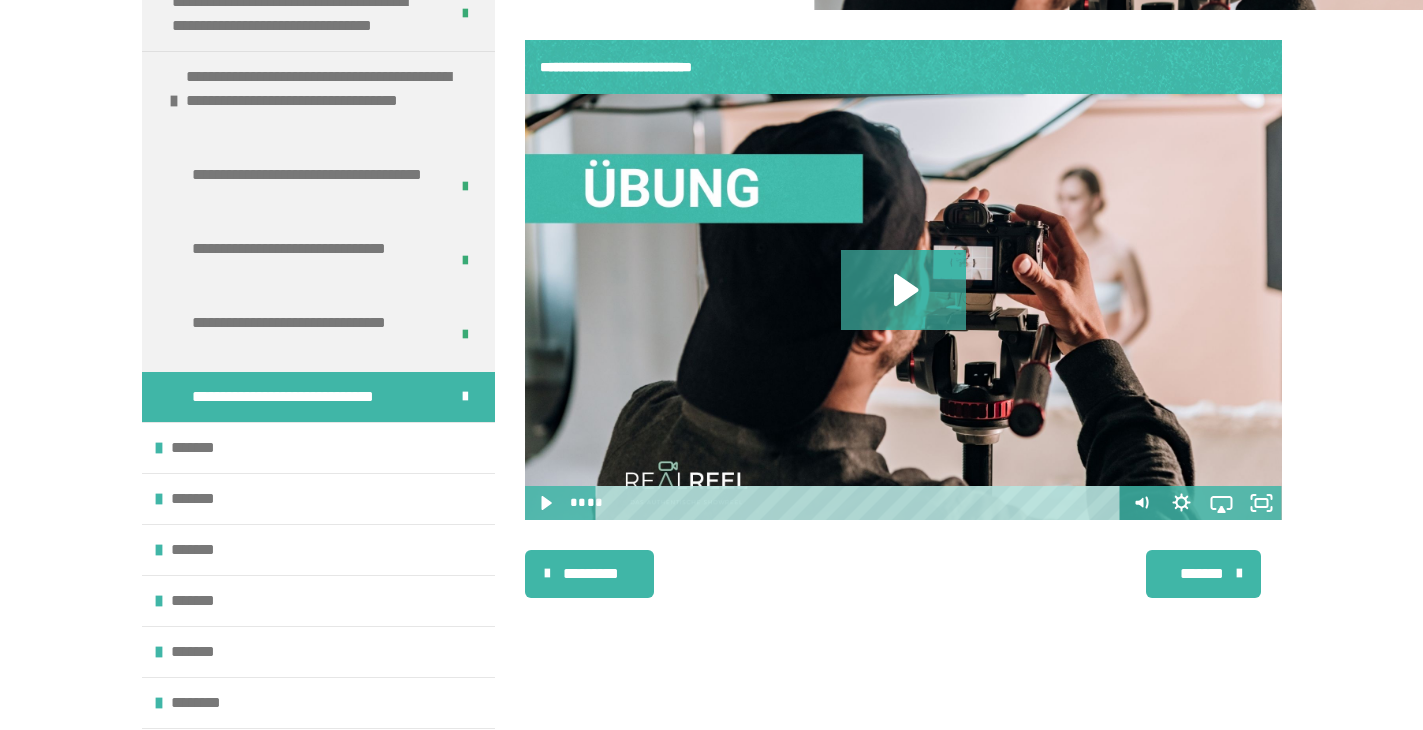 click at bounding box center [903, 307] 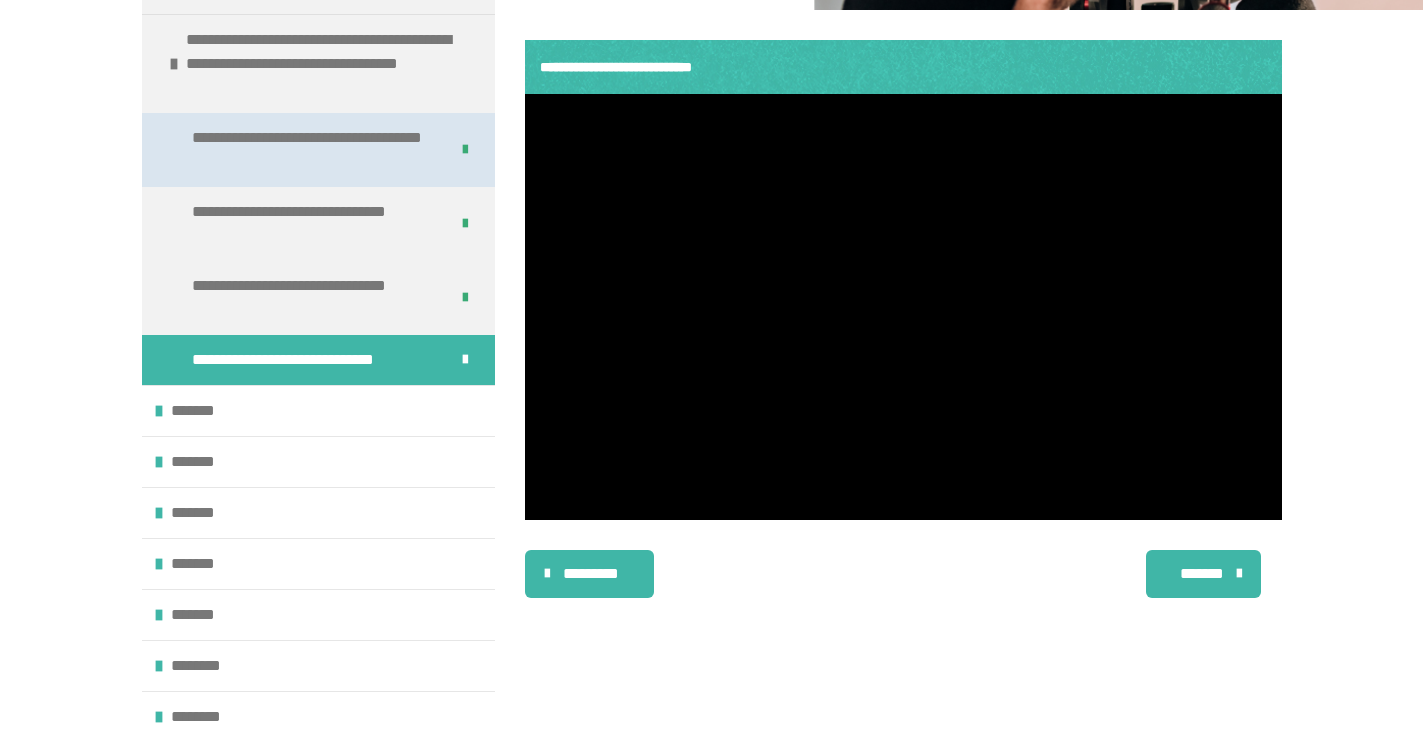 scroll, scrollTop: 680, scrollLeft: 0, axis: vertical 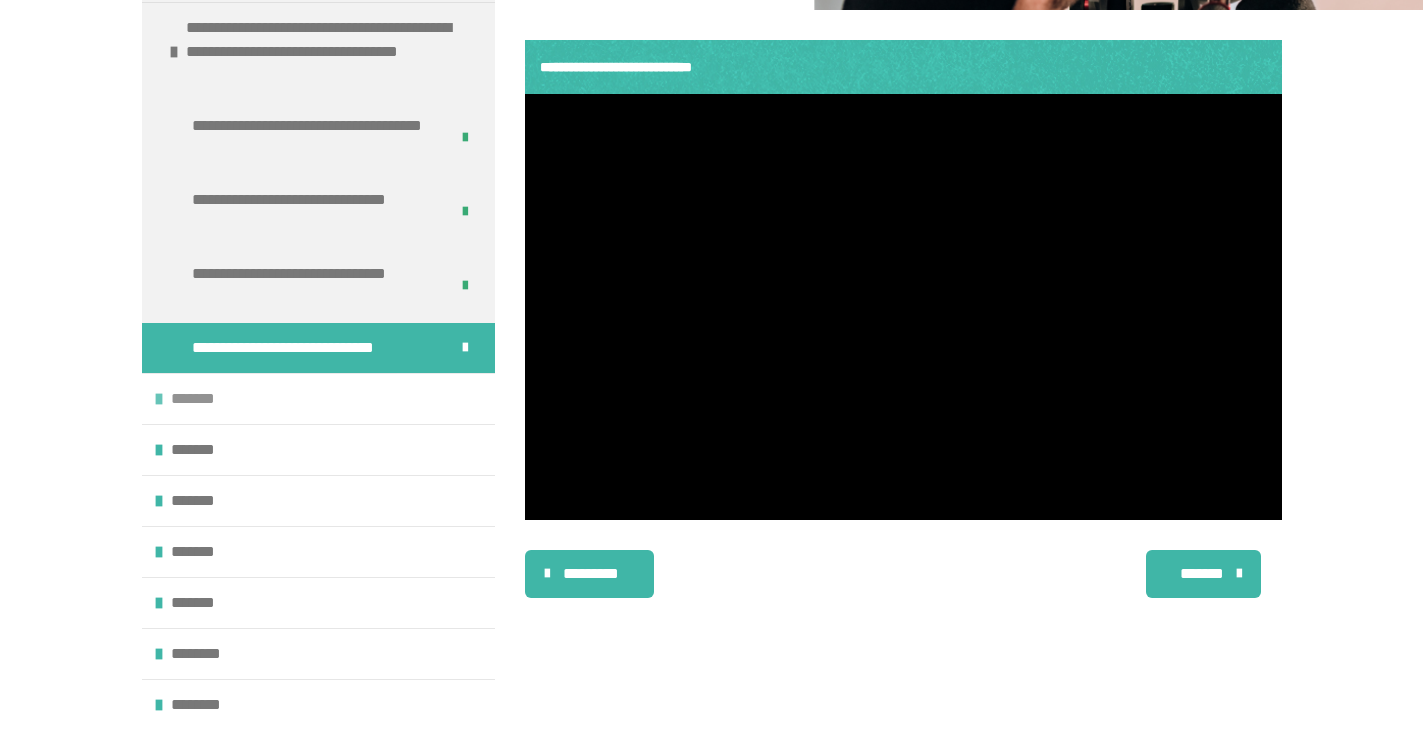 click at bounding box center [159, 399] 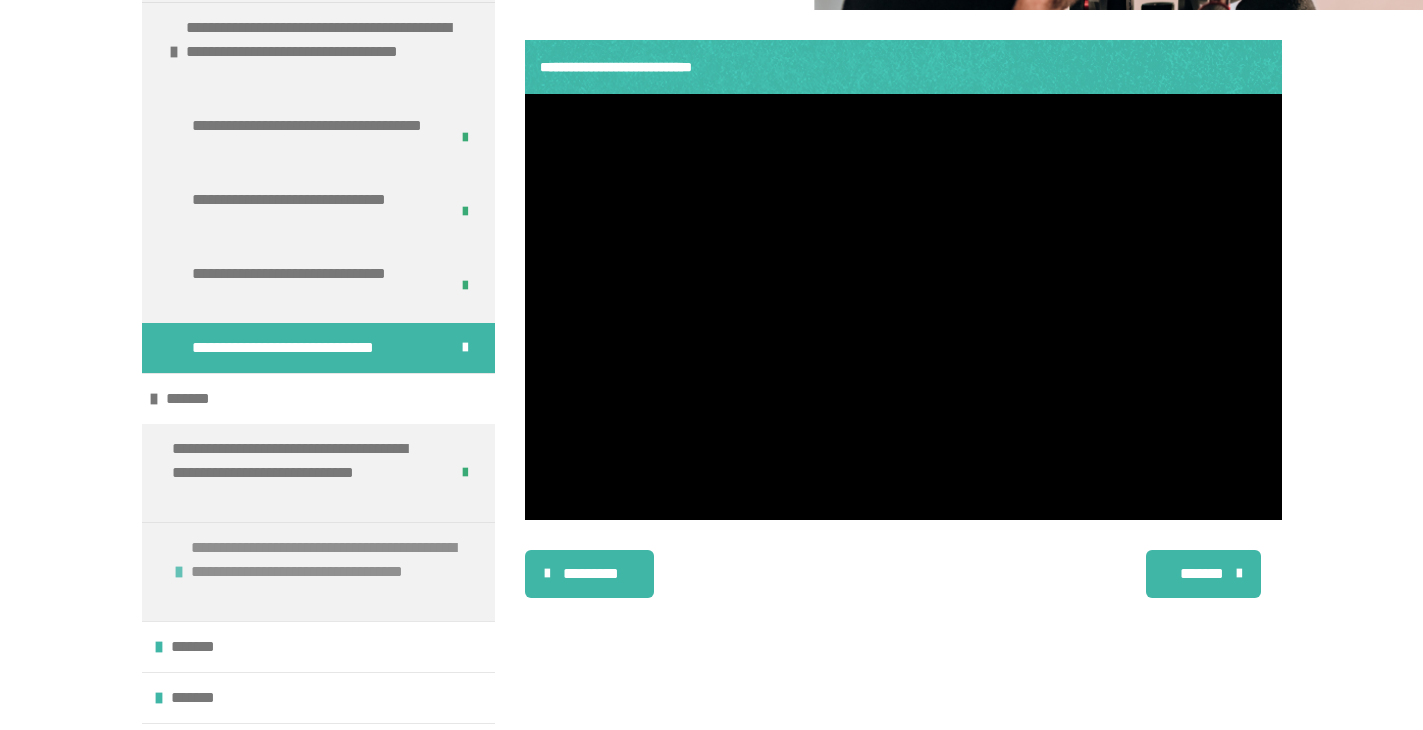 click on "**********" at bounding box center [318, 571] 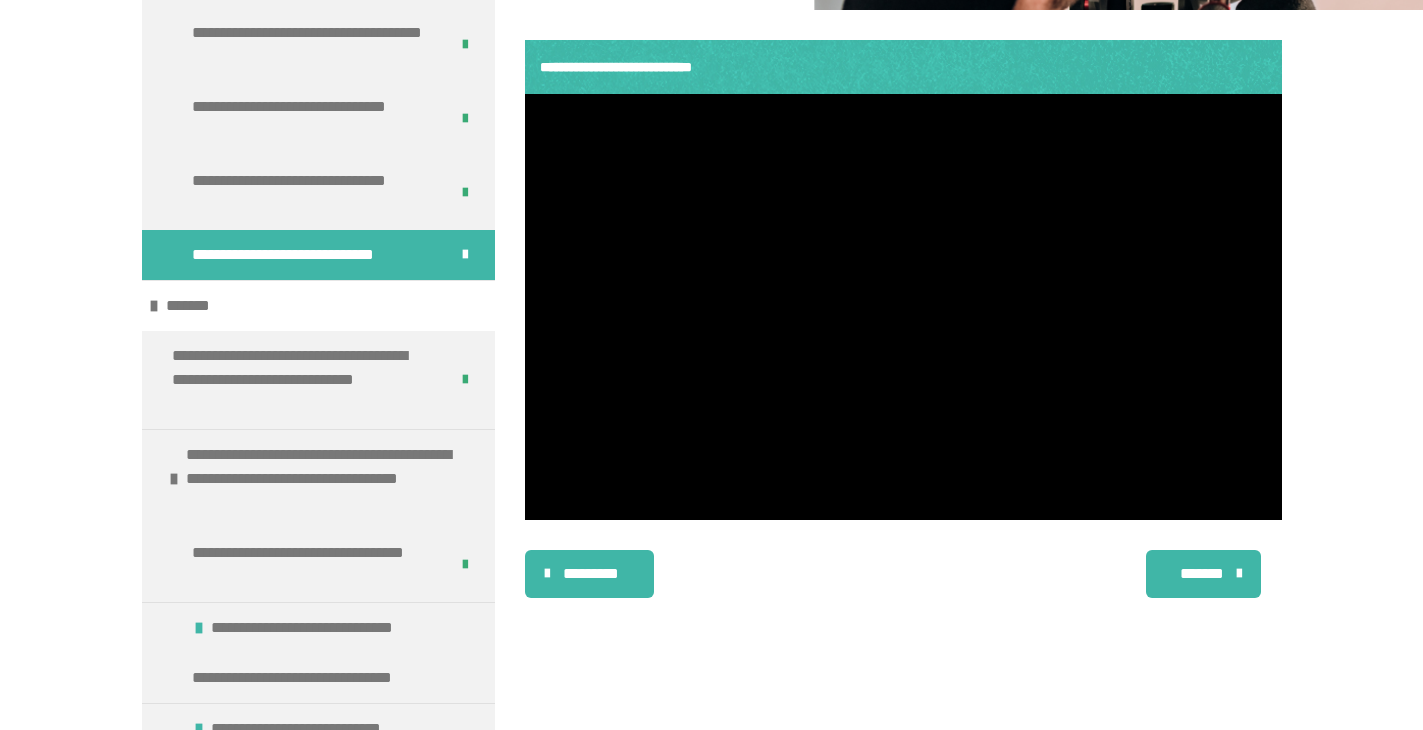 scroll, scrollTop: 753, scrollLeft: 0, axis: vertical 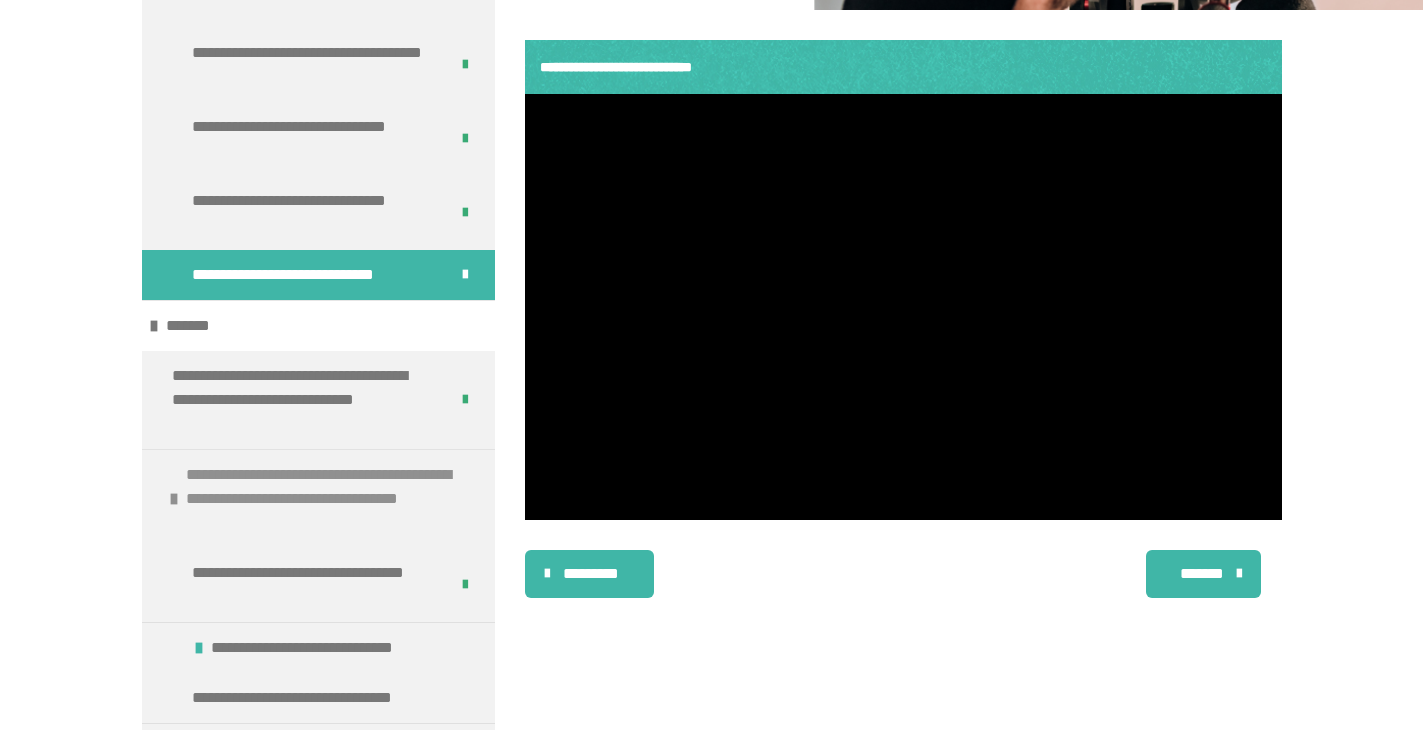 click at bounding box center [174, 499] 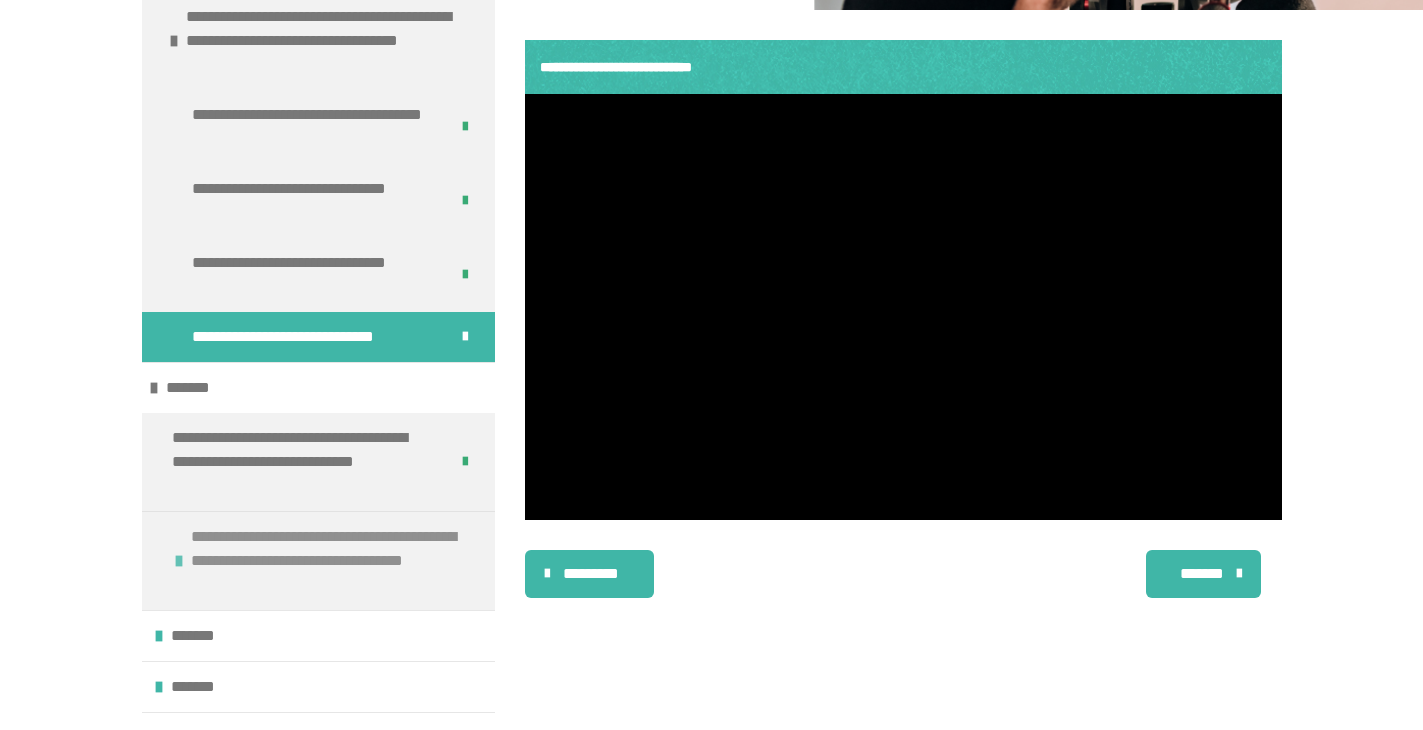 scroll, scrollTop: 640, scrollLeft: 0, axis: vertical 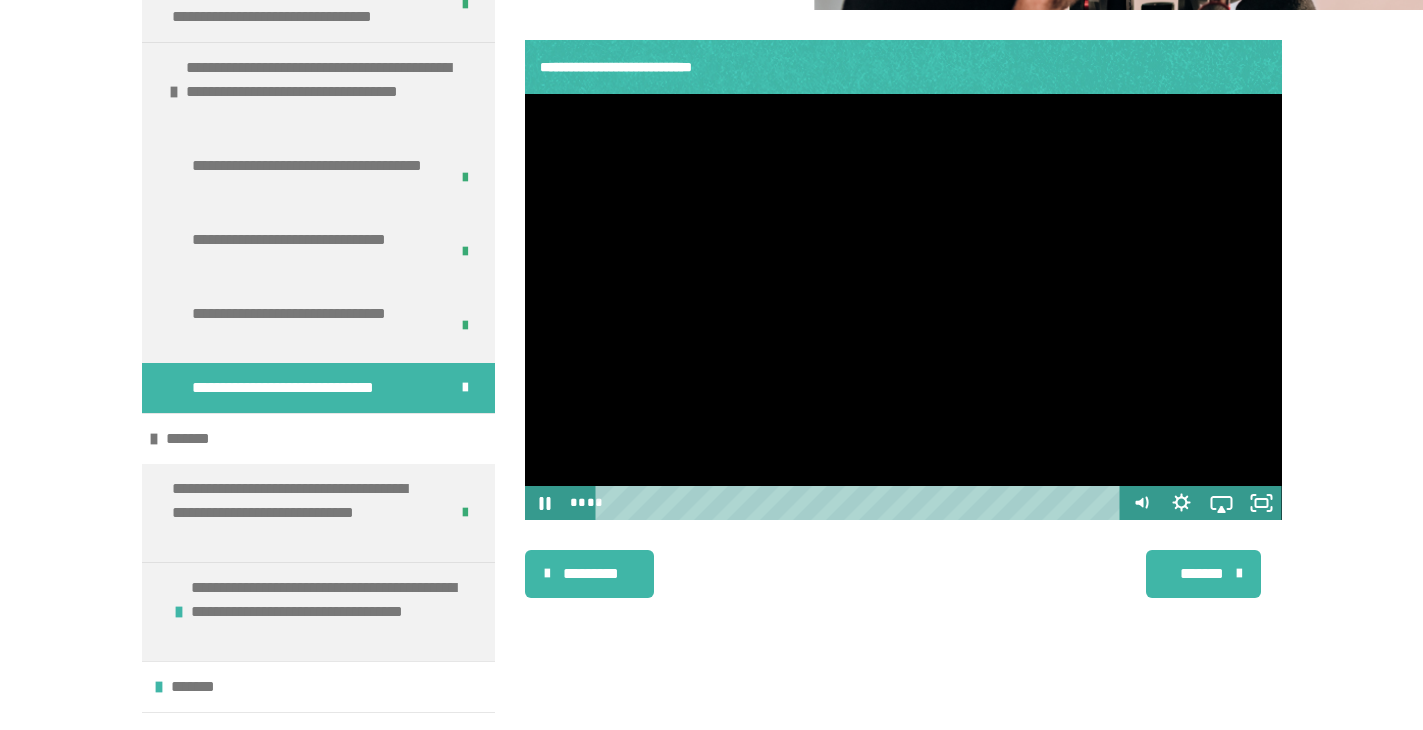 click at bounding box center (903, 307) 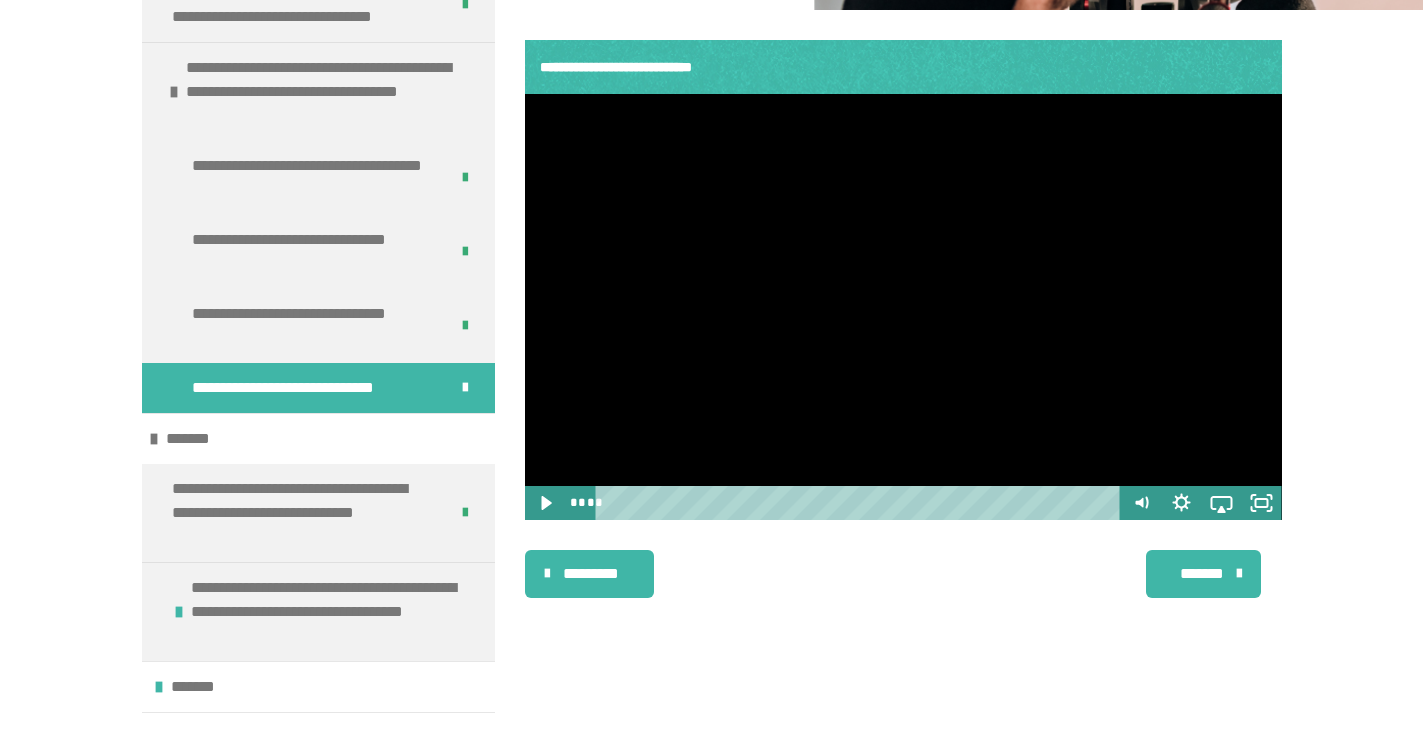 click at bounding box center (903, 307) 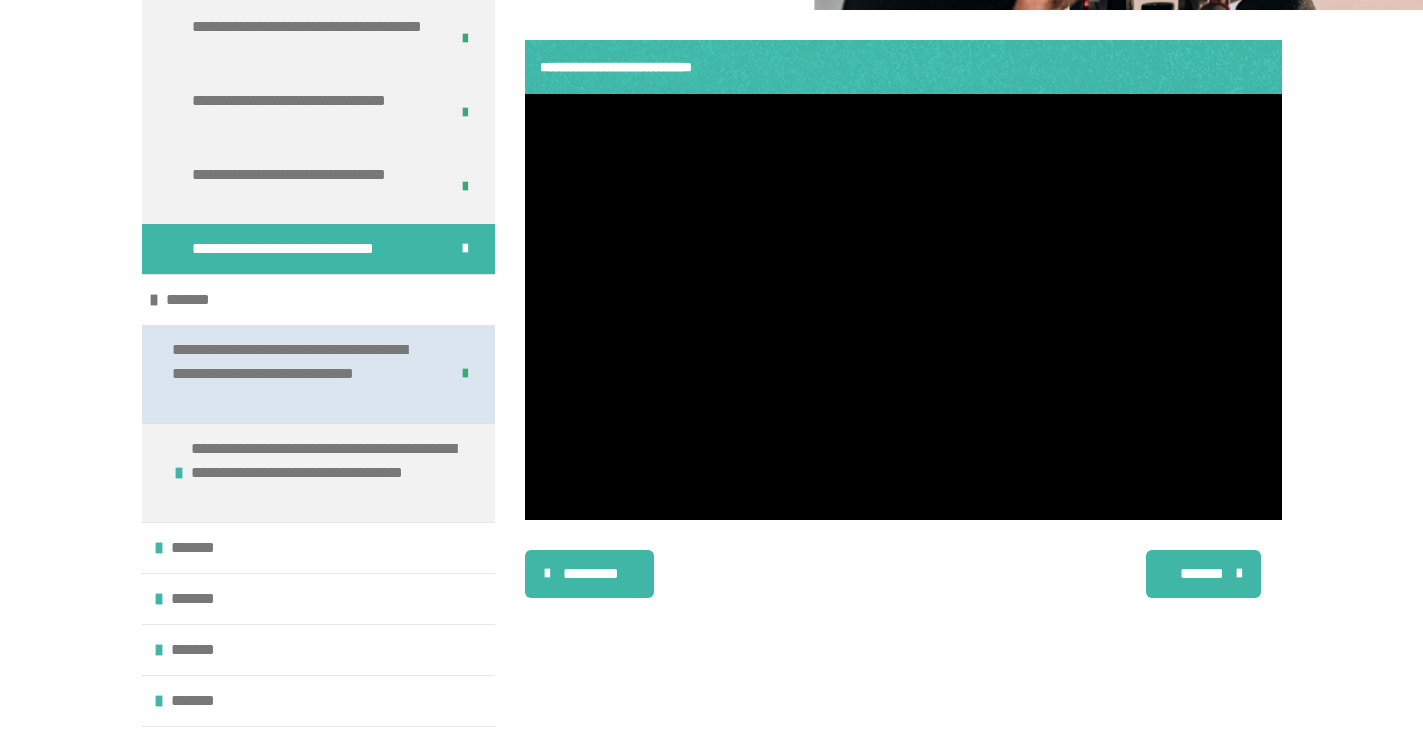 scroll, scrollTop: 796, scrollLeft: 0, axis: vertical 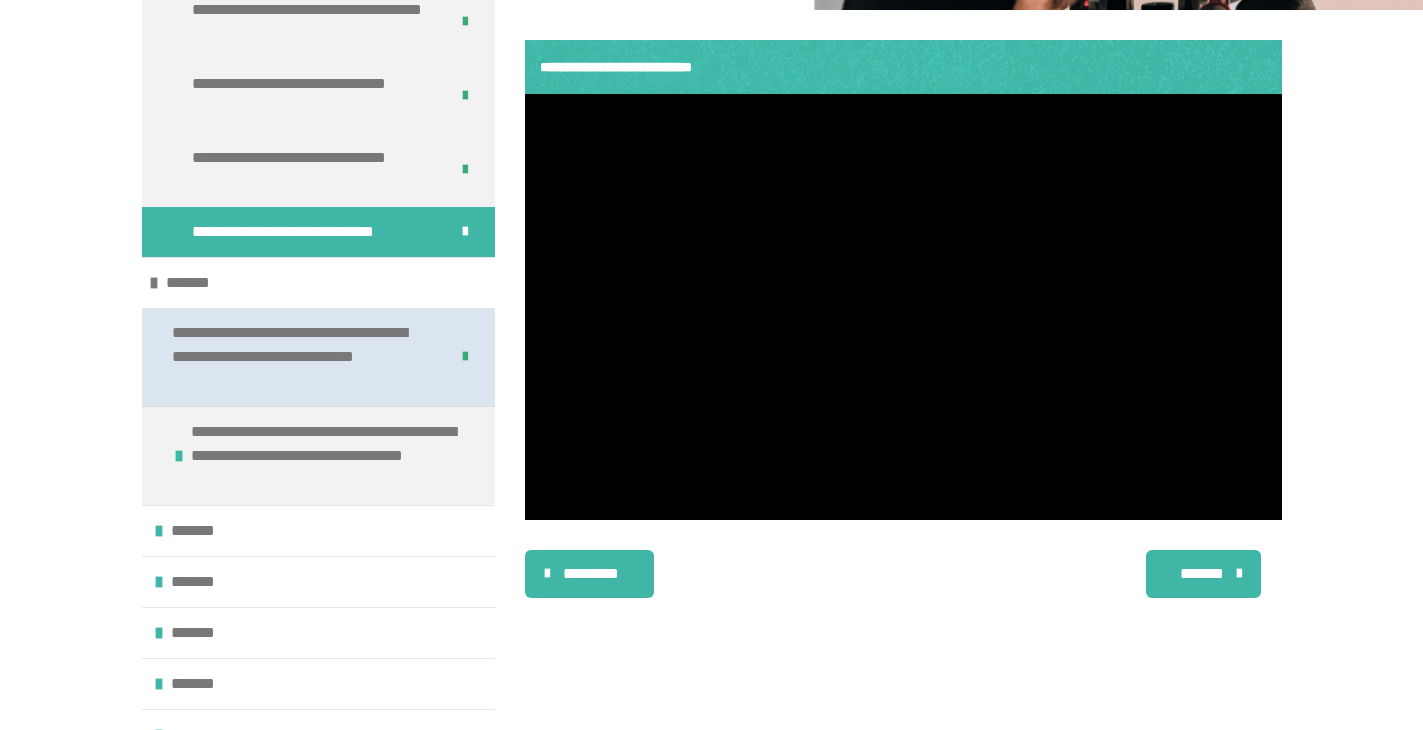 click on "**********" at bounding box center (302, 357) 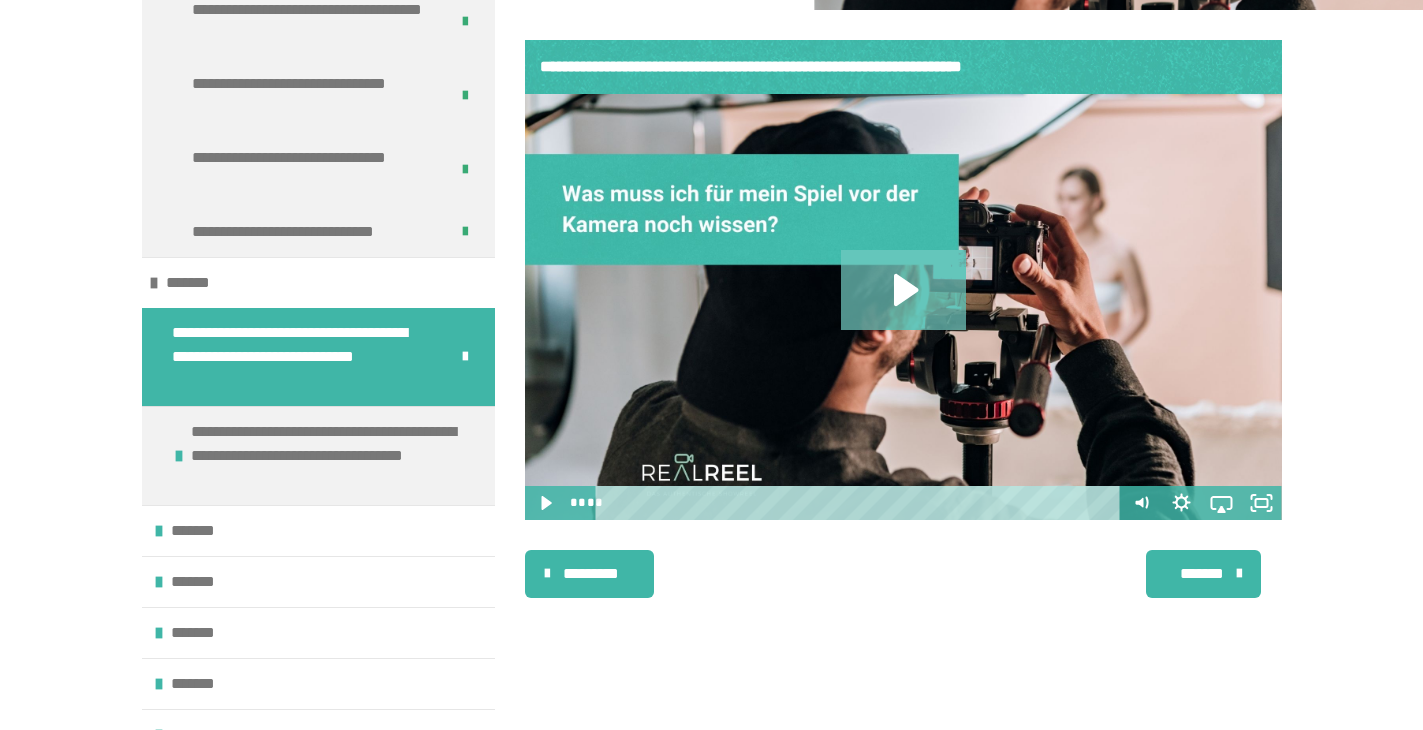 click 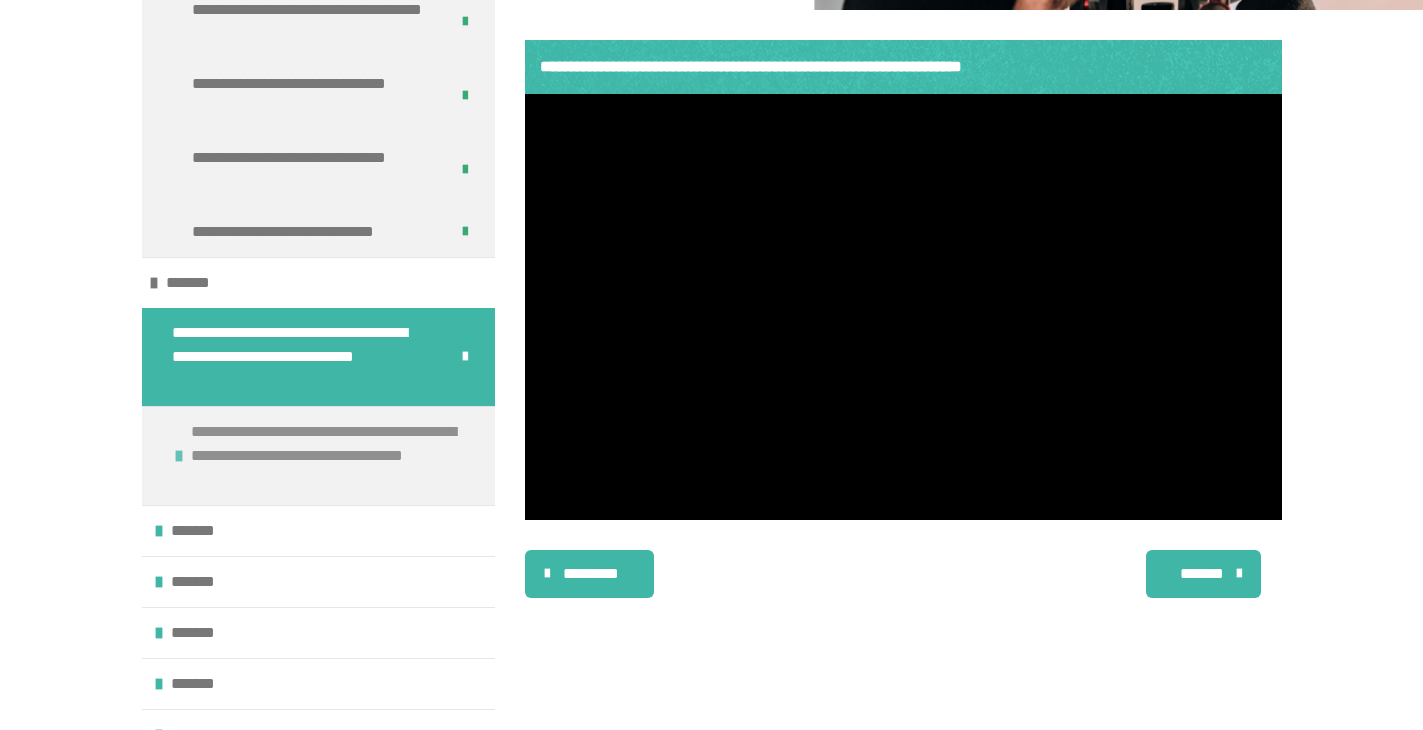click on "**********" at bounding box center [318, 455] 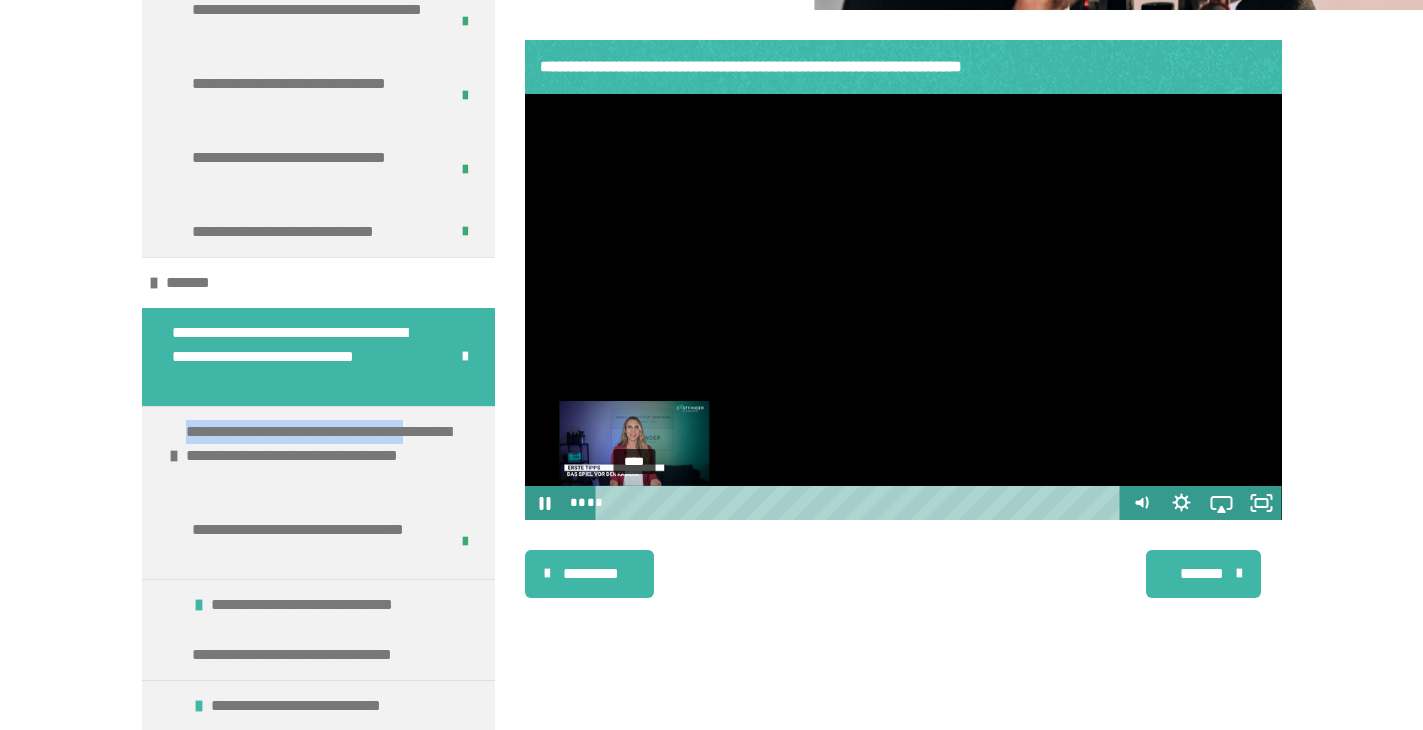 click on "****" at bounding box center [861, 503] 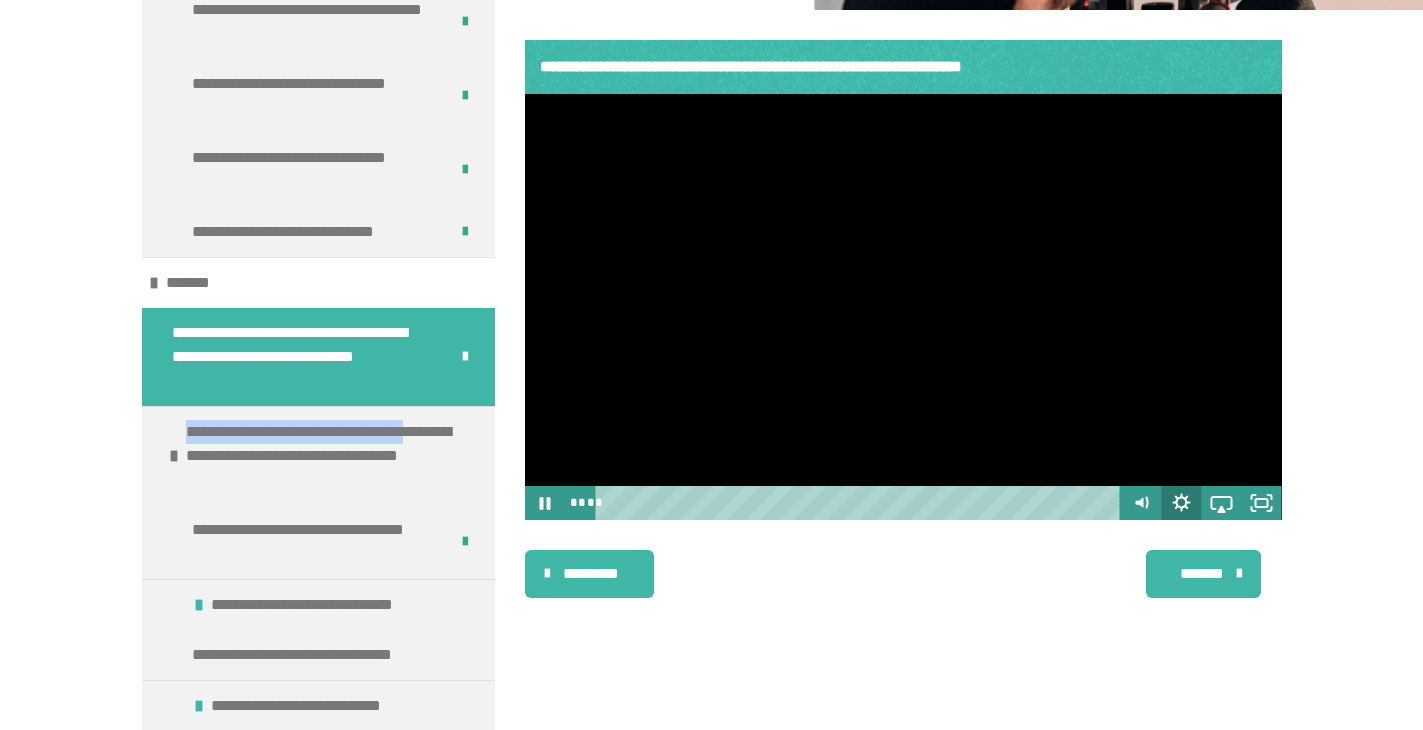 click 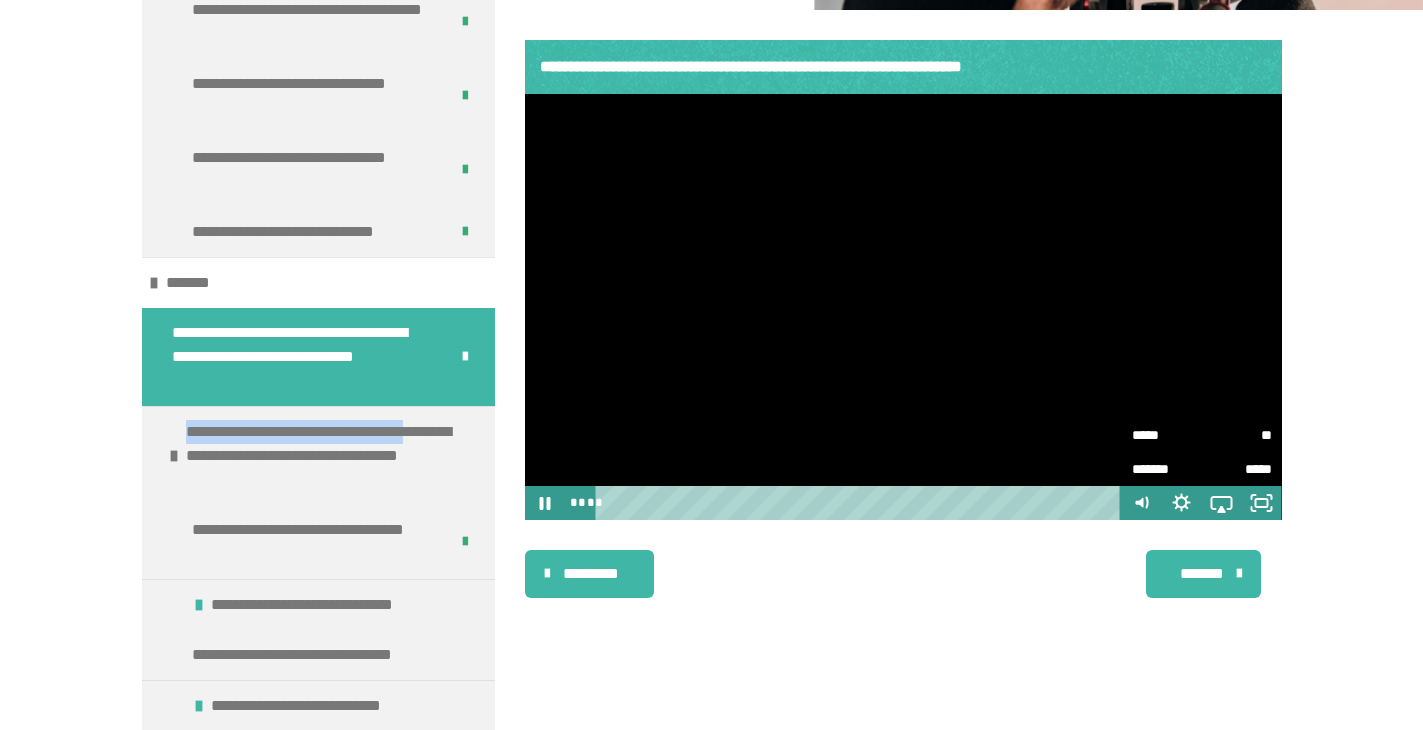 click on "**" at bounding box center [1237, 435] 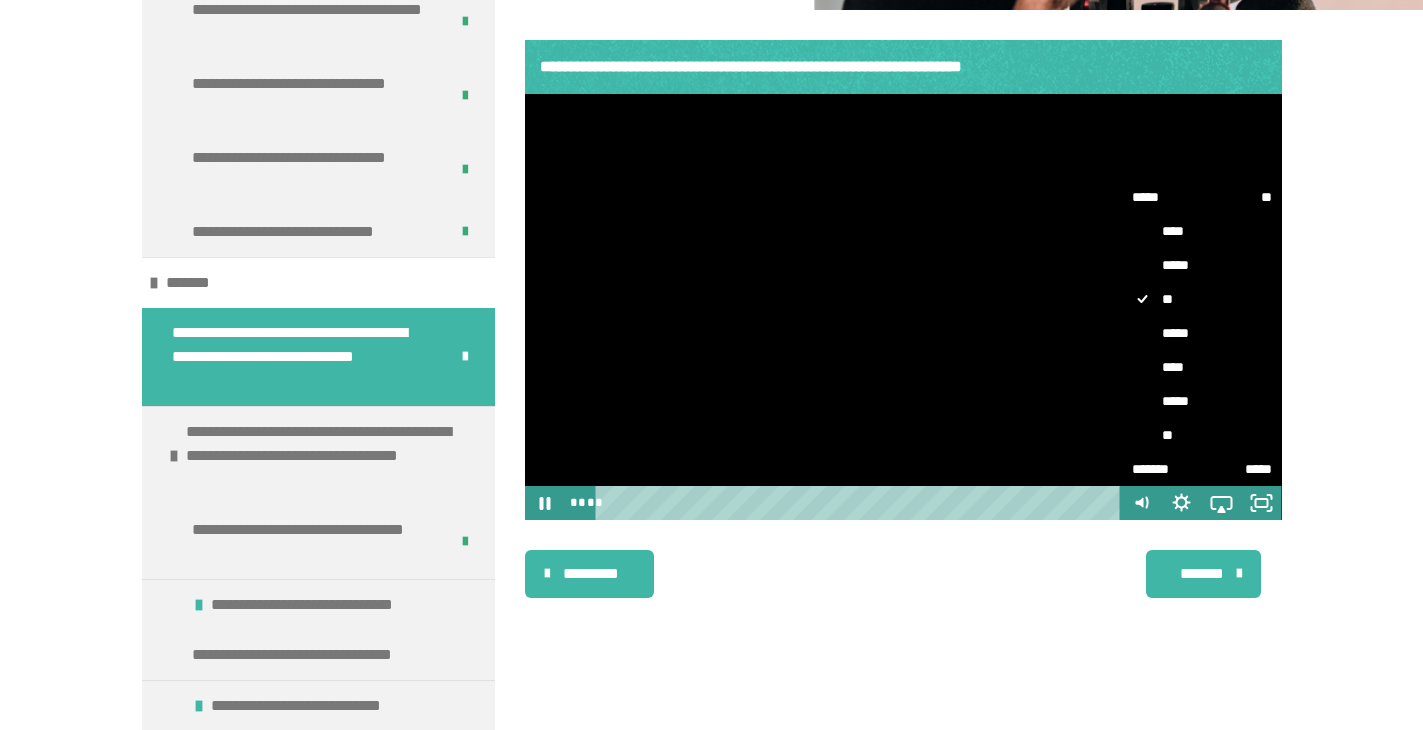 click on "****" at bounding box center [1202, 368] 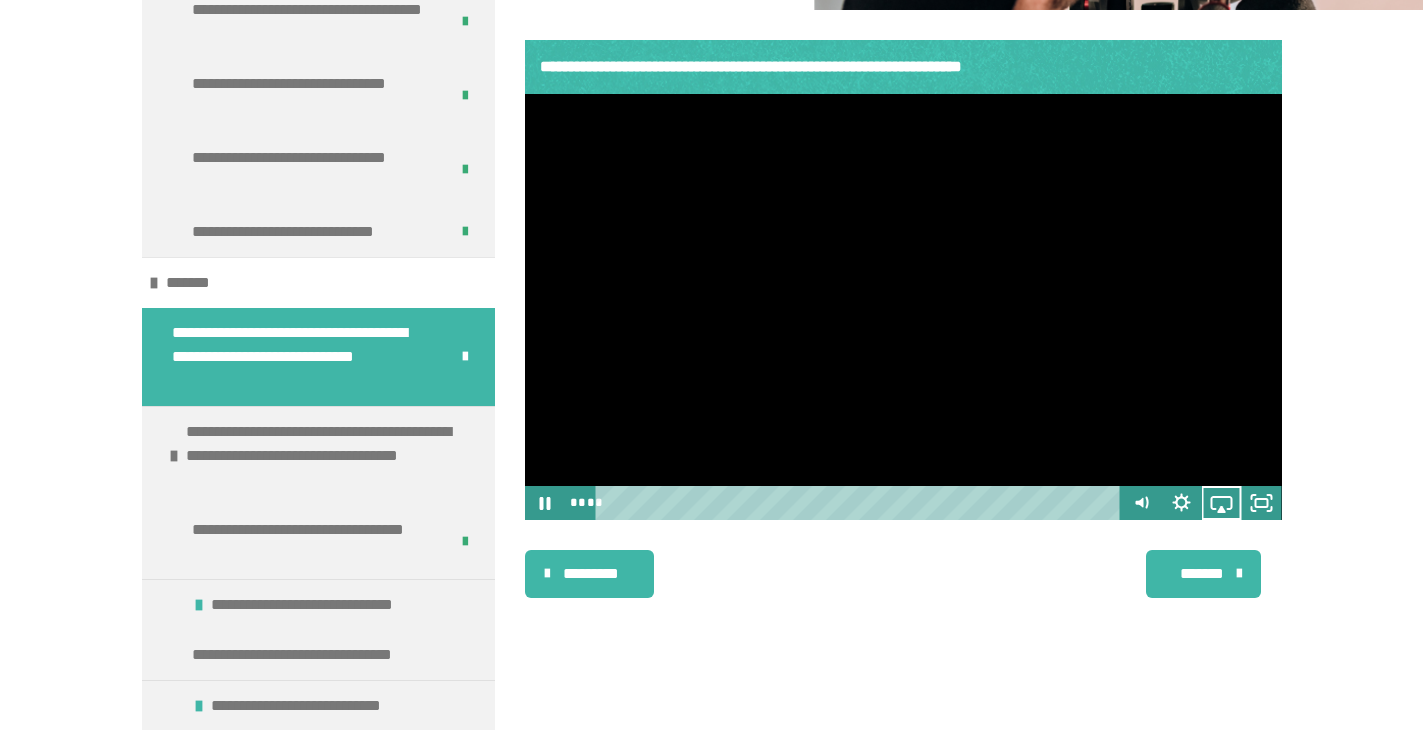 click at bounding box center (903, 307) 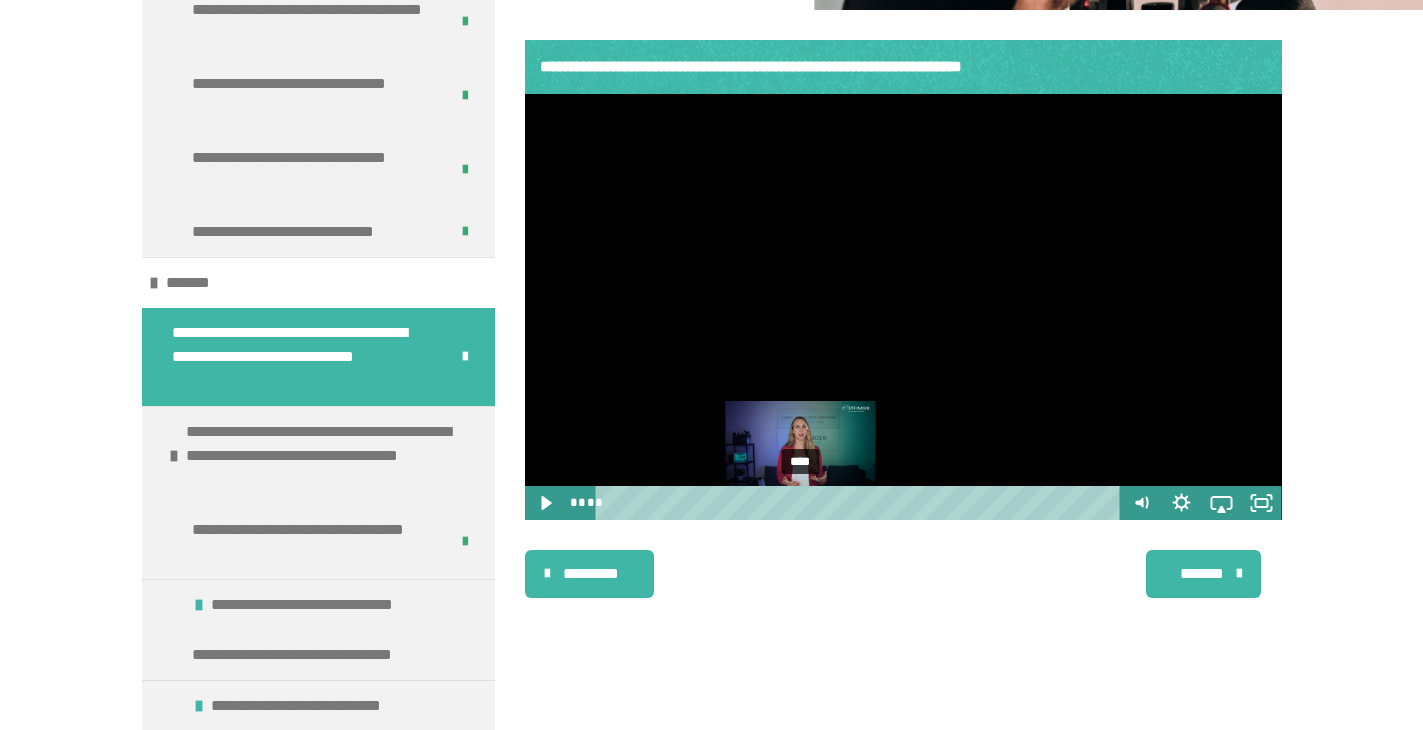 click on "****" at bounding box center (861, 503) 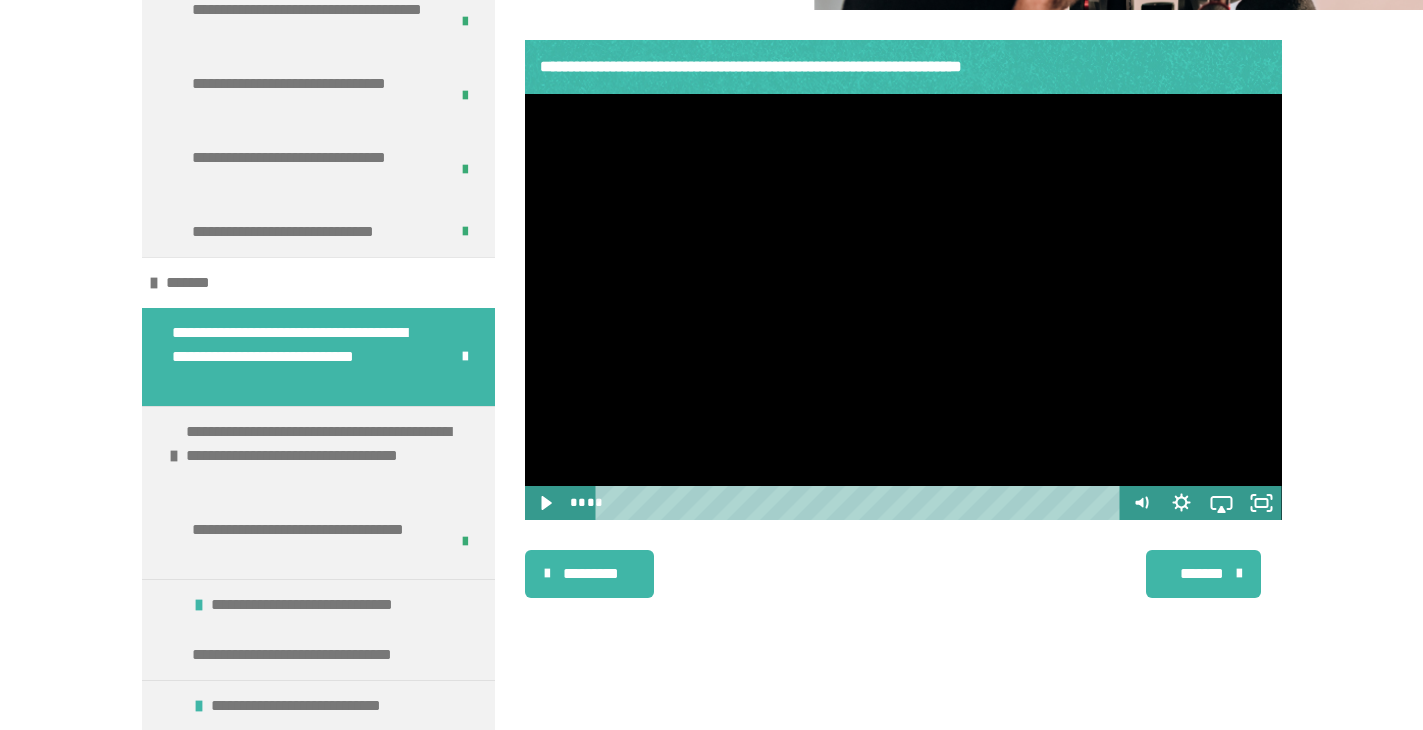 click at bounding box center (903, 307) 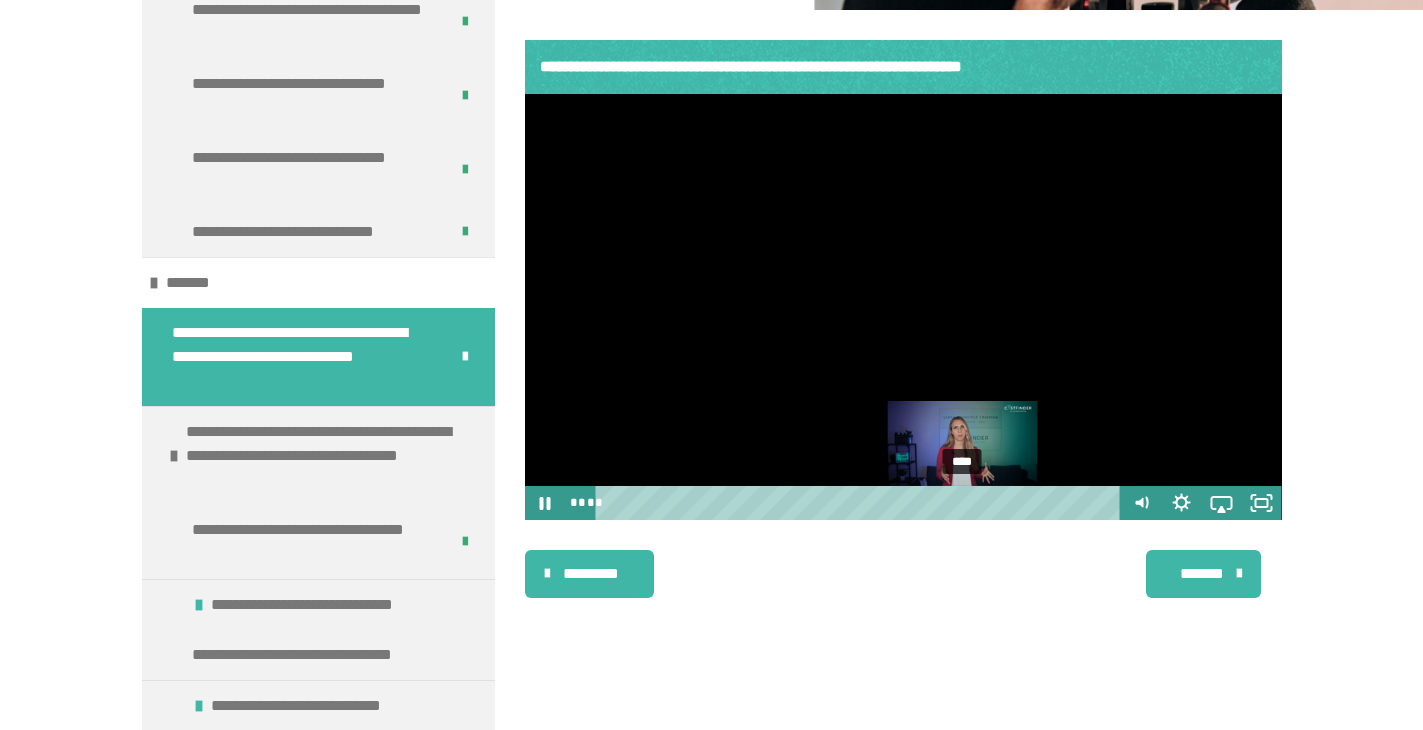 click on "****" at bounding box center (861, 503) 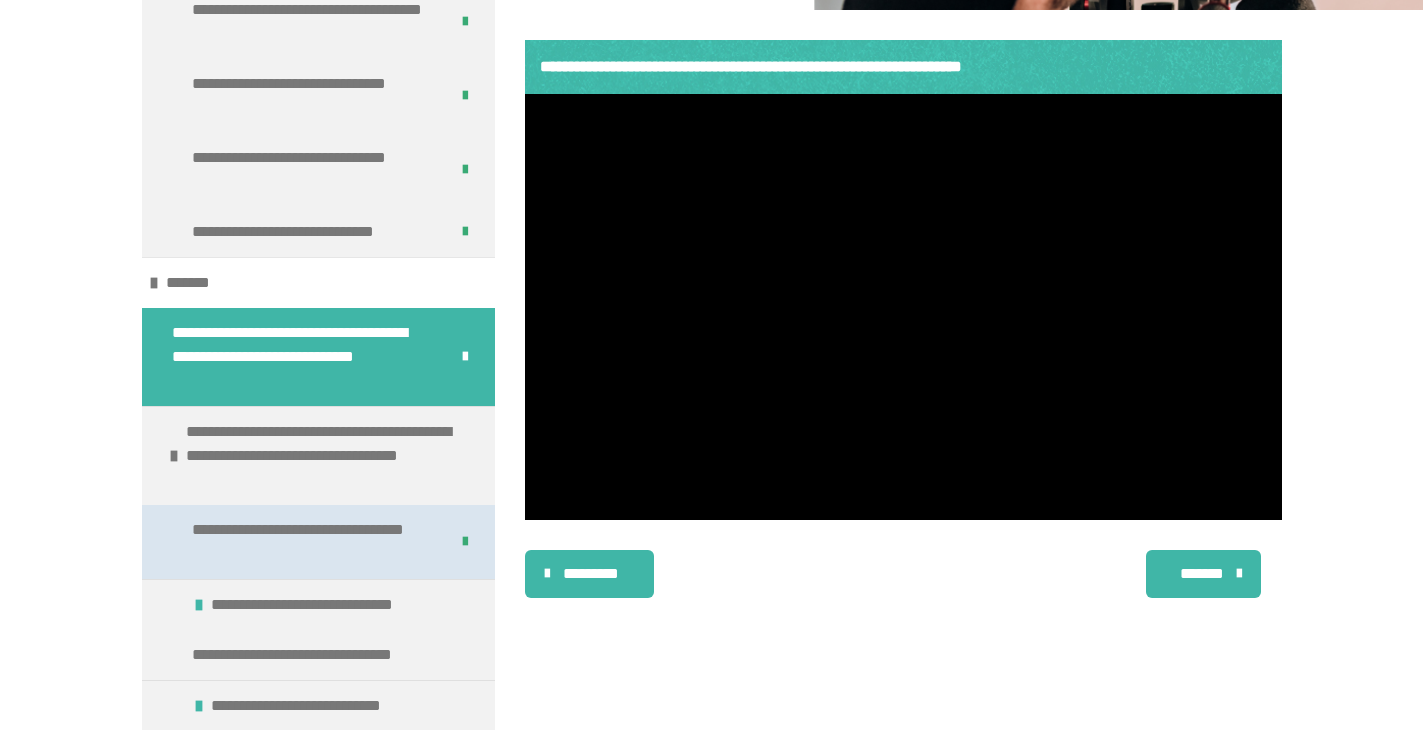 click on "**********" at bounding box center [312, 542] 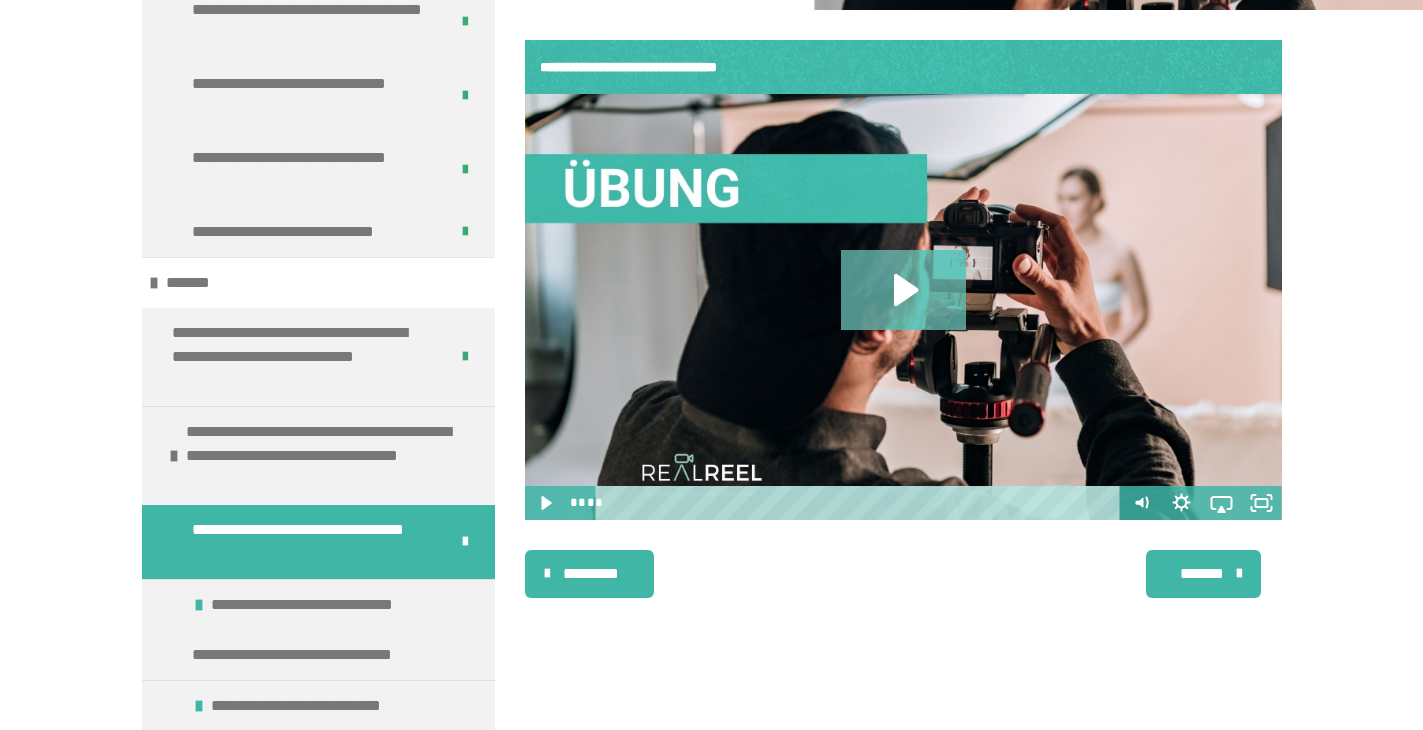 click 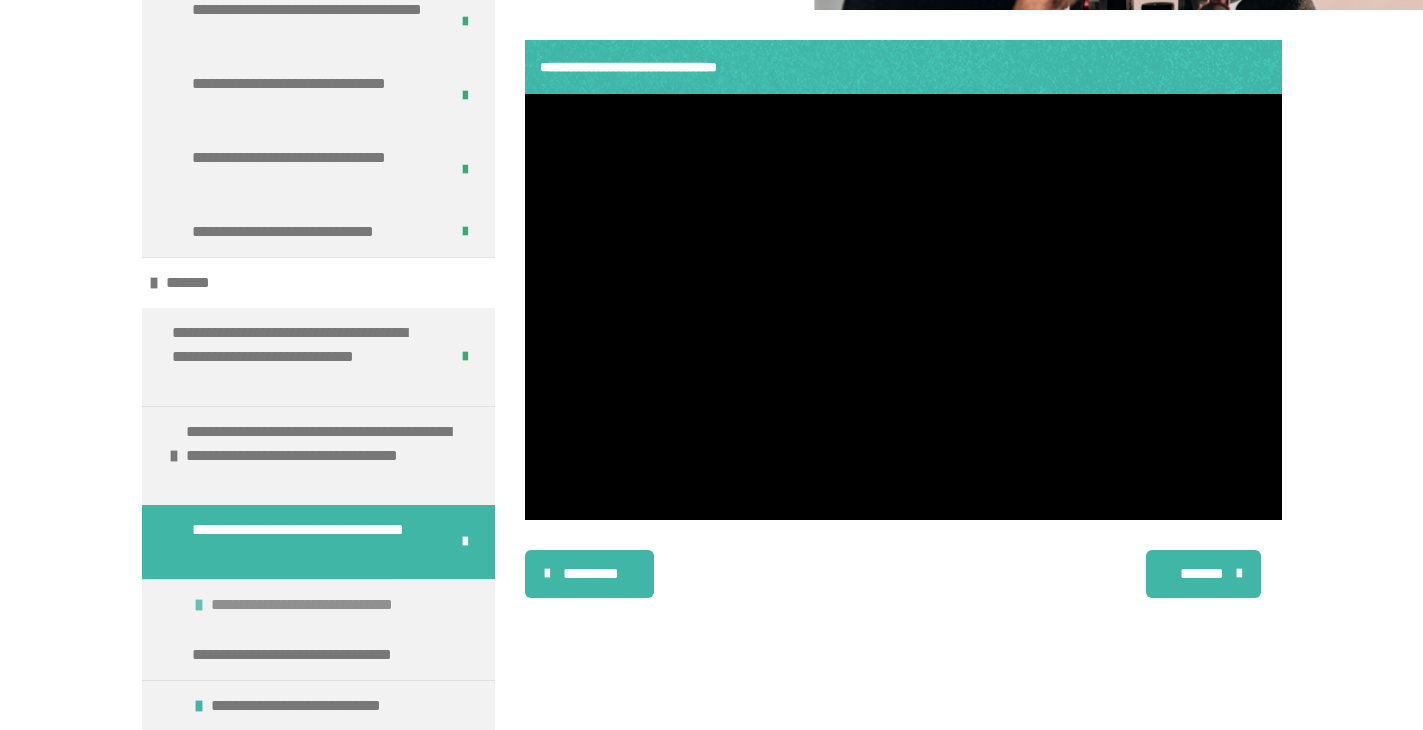 click at bounding box center (199, 605) 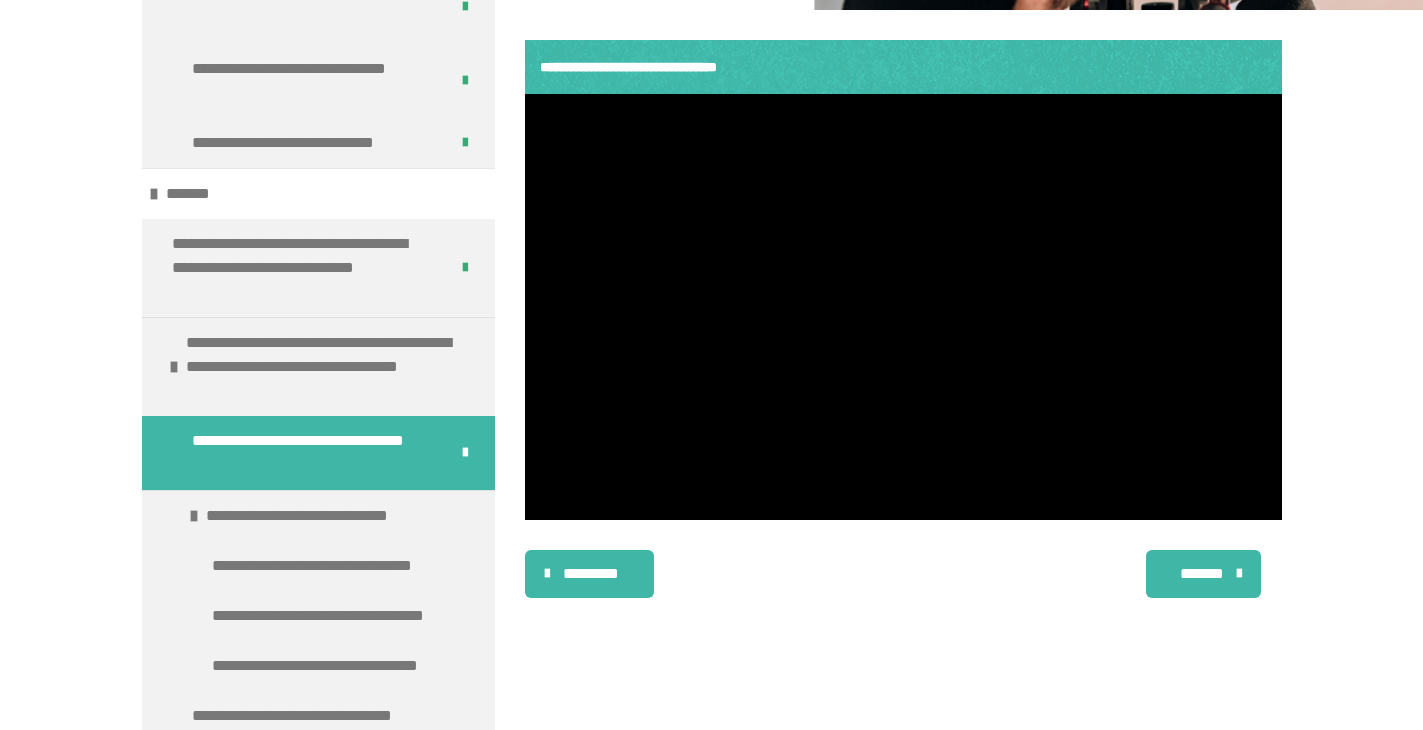 scroll, scrollTop: 831, scrollLeft: 0, axis: vertical 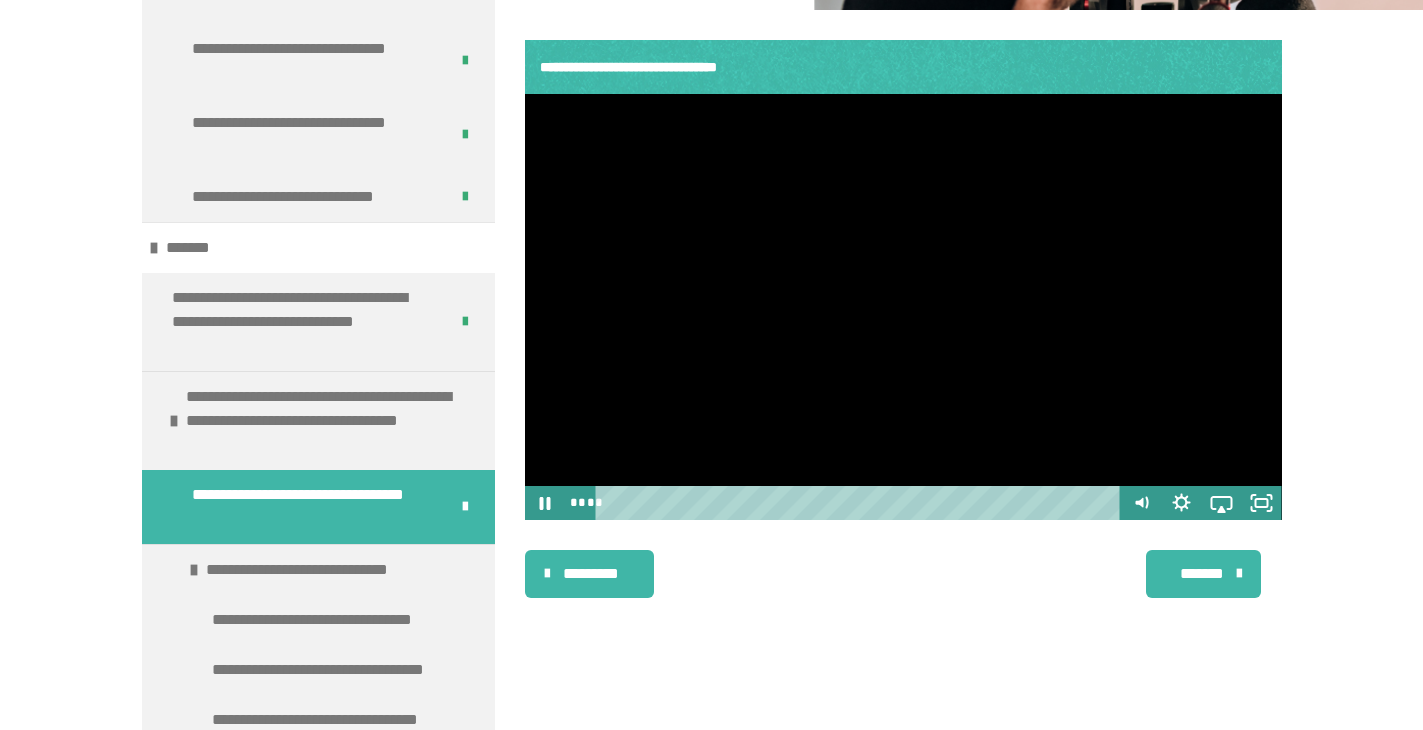 click at bounding box center (903, 307) 